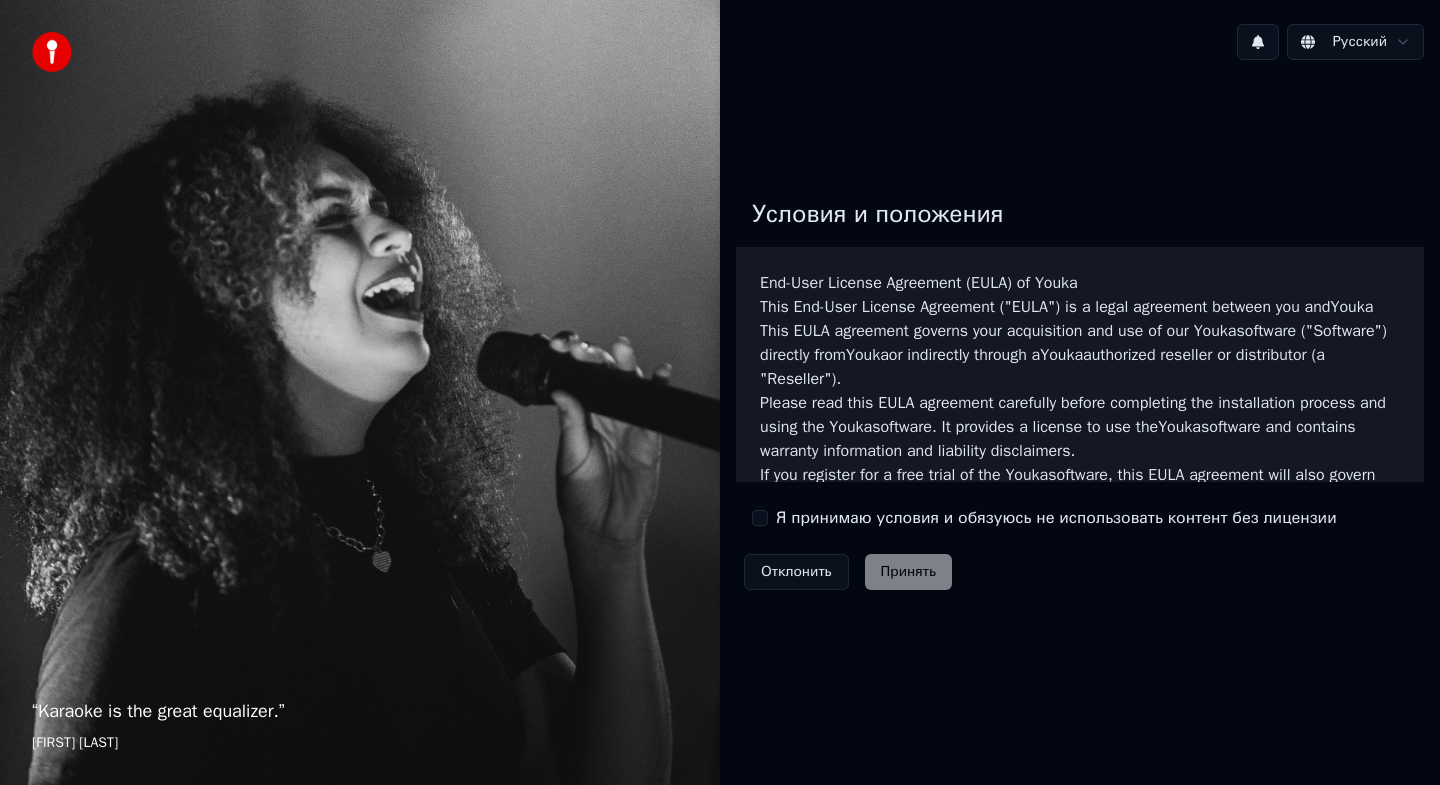 scroll, scrollTop: 0, scrollLeft: 0, axis: both 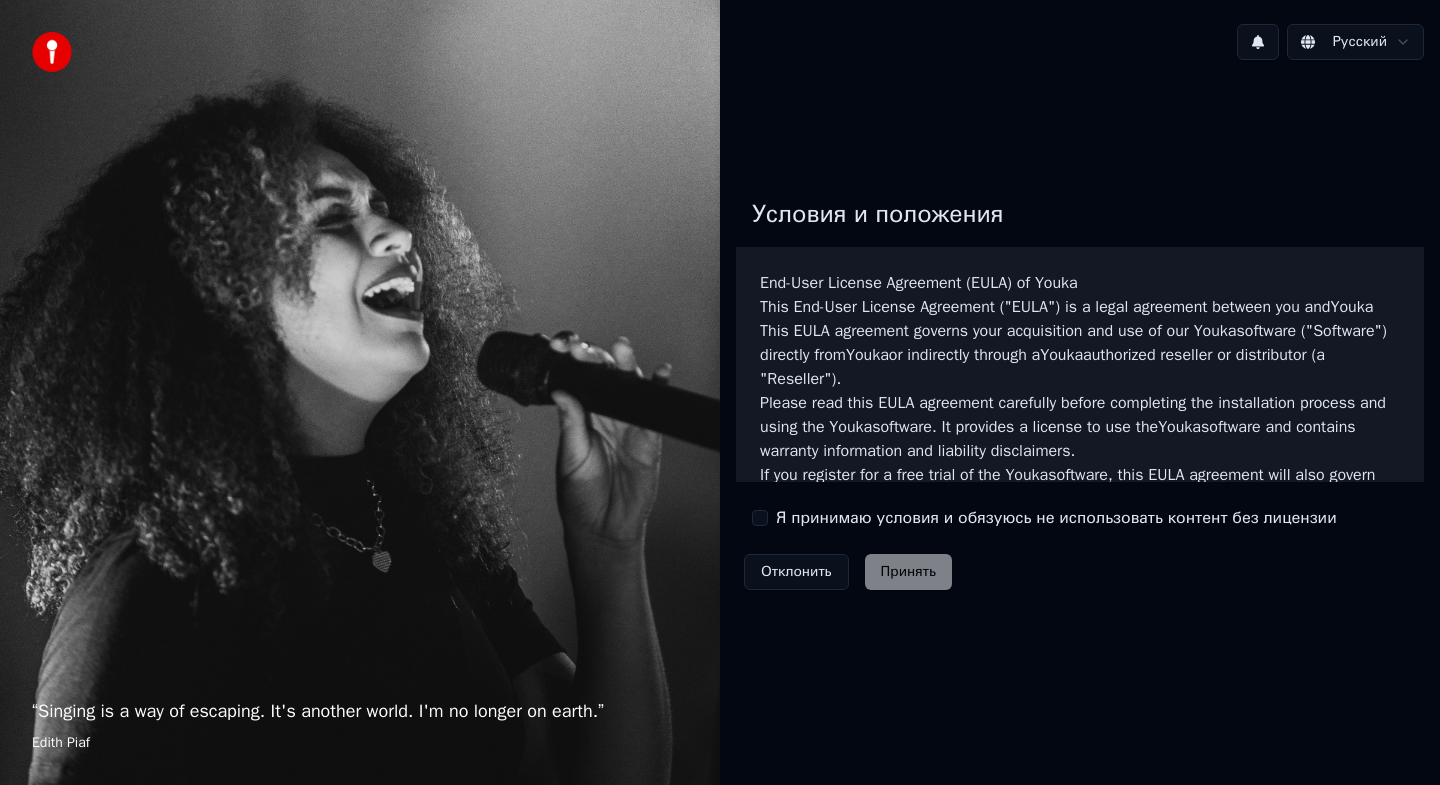 click on "Я принимаю условия и обязуюсь не использовать контент без лицензии" at bounding box center [1056, 518] 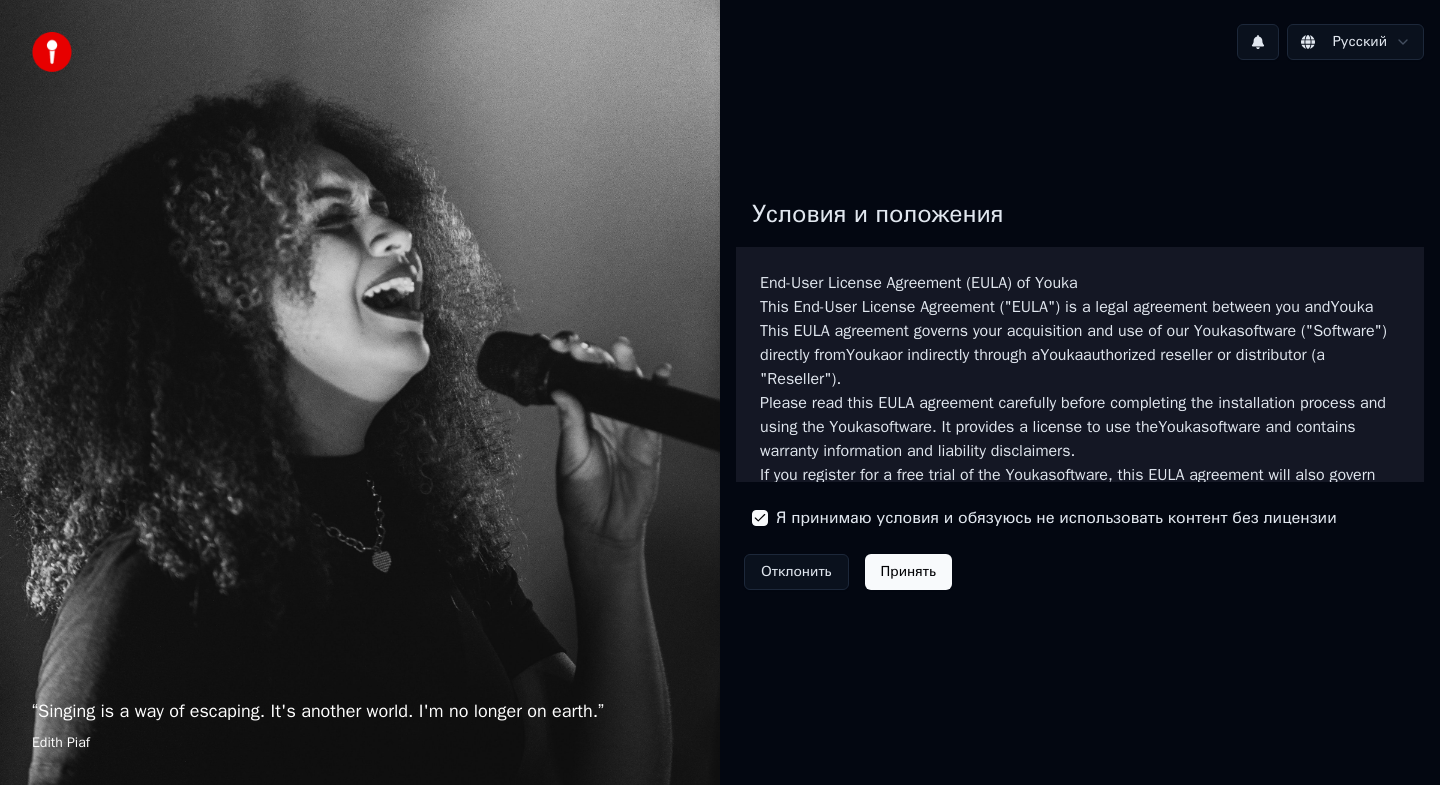 click on "Принять" at bounding box center (908, 572) 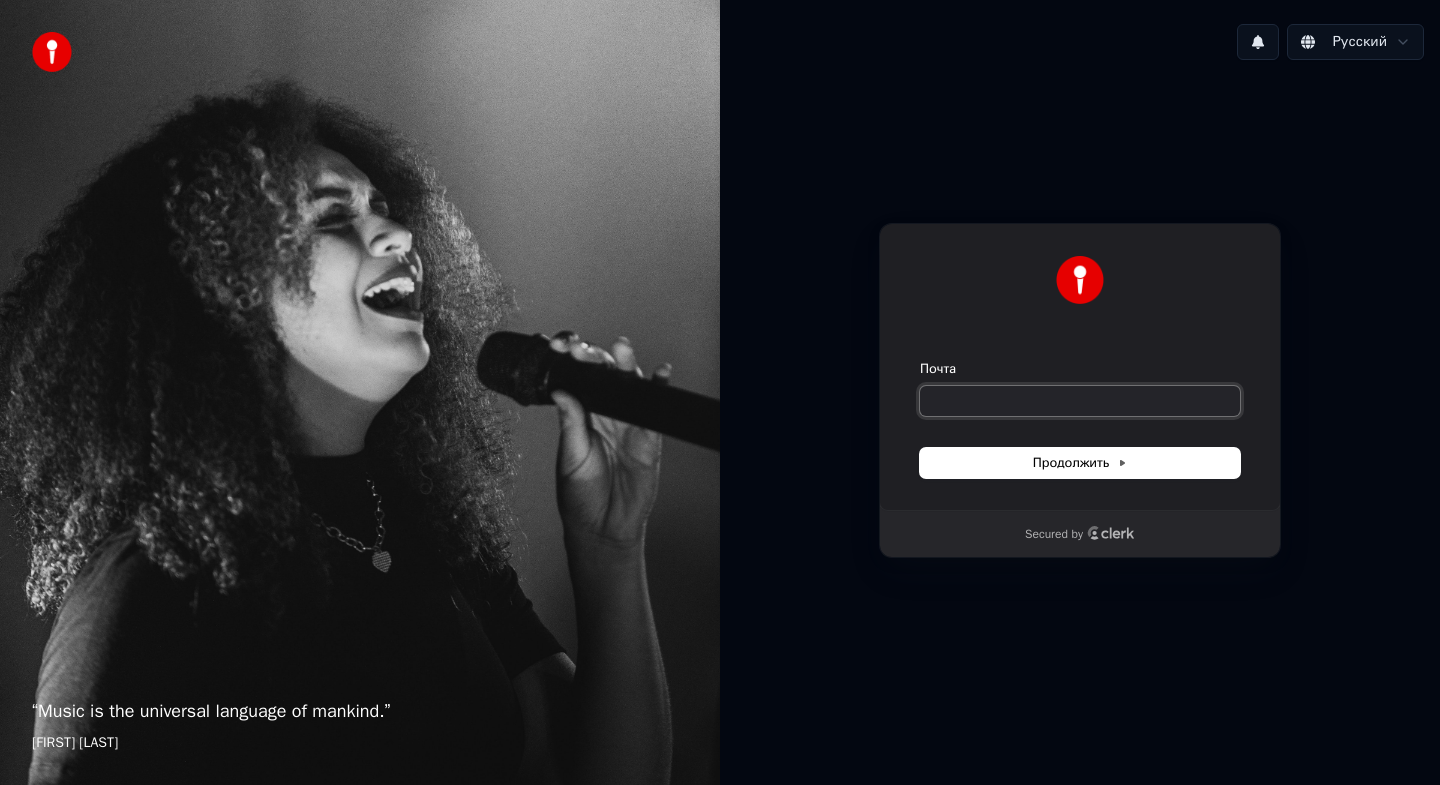 click on "Почта" at bounding box center [1080, 401] 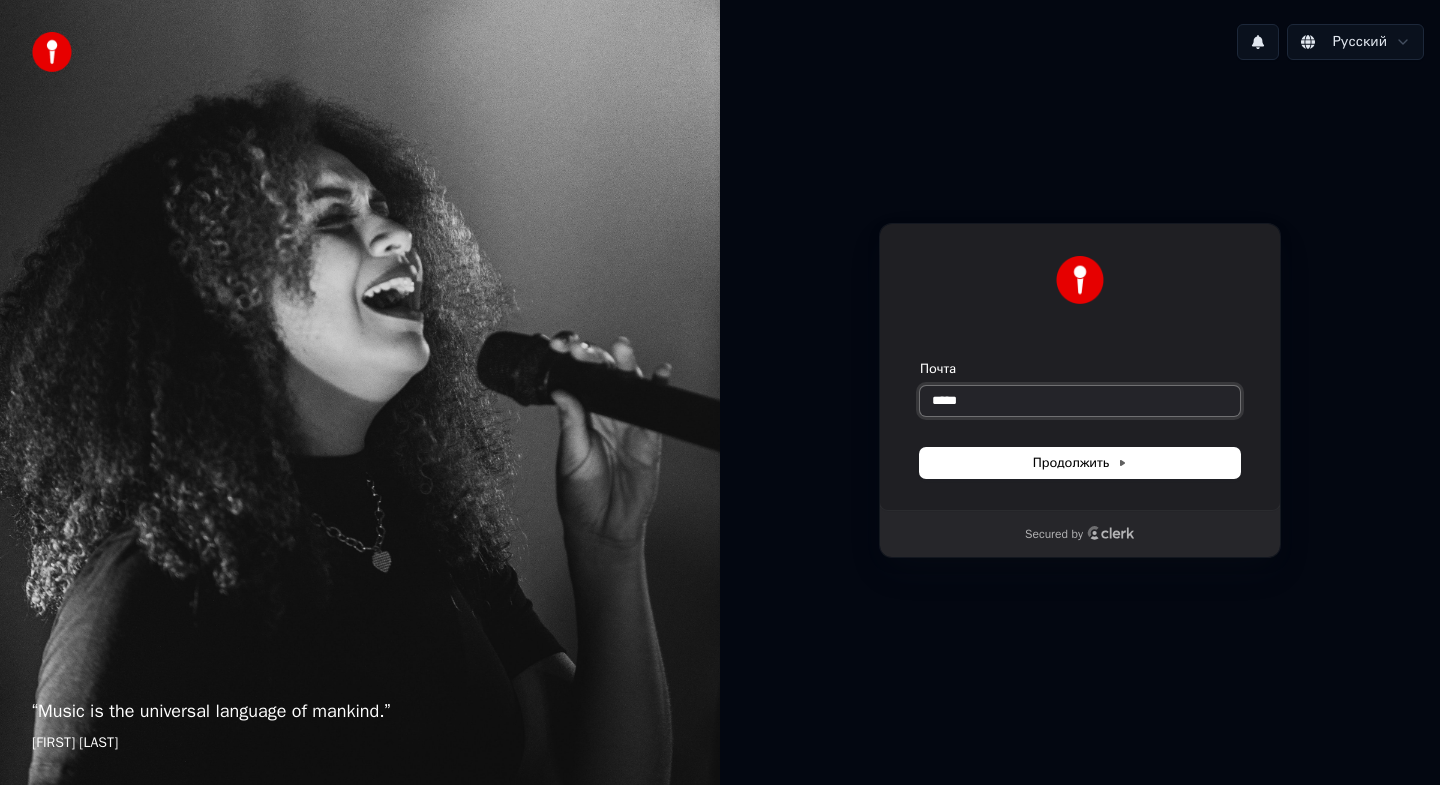 type on "*****" 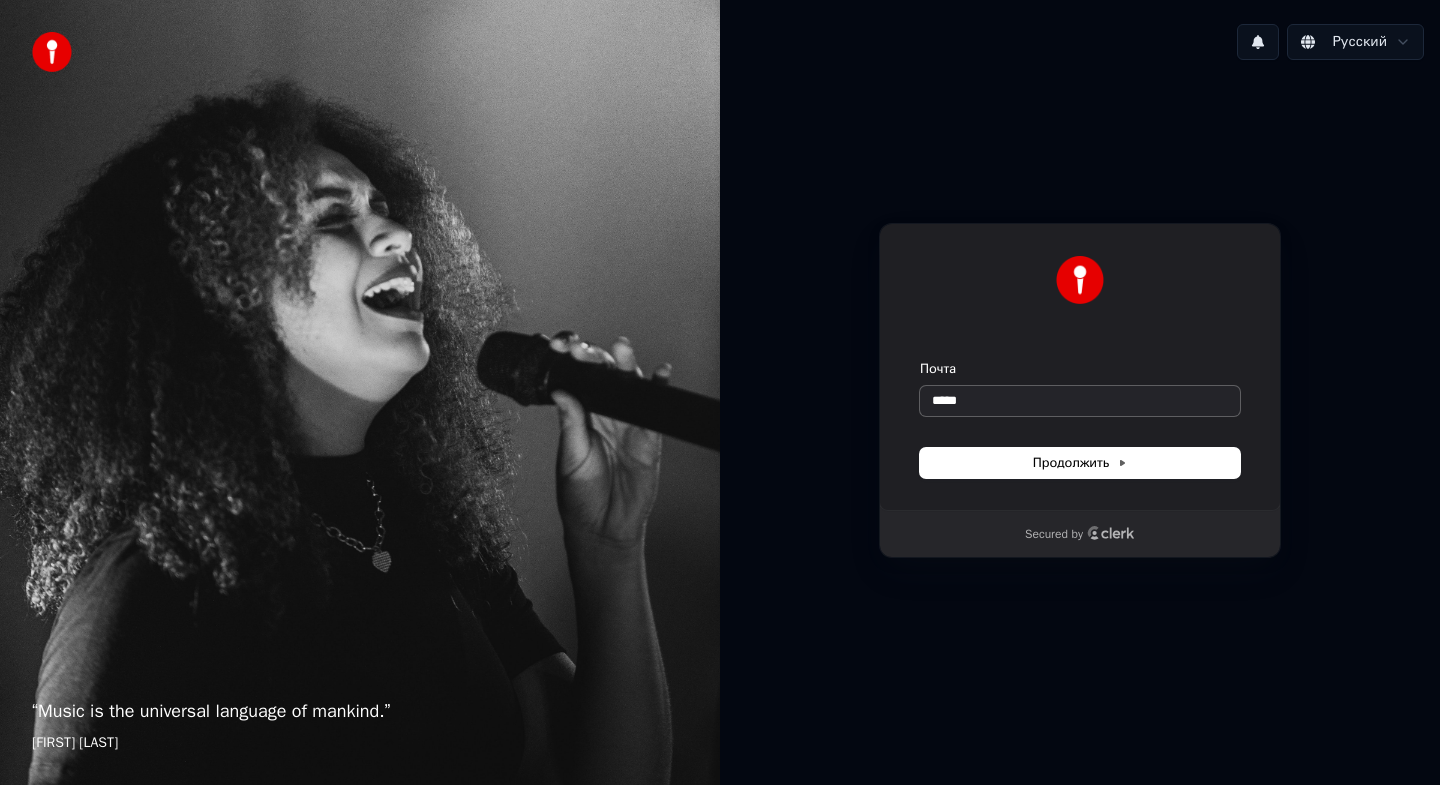 type 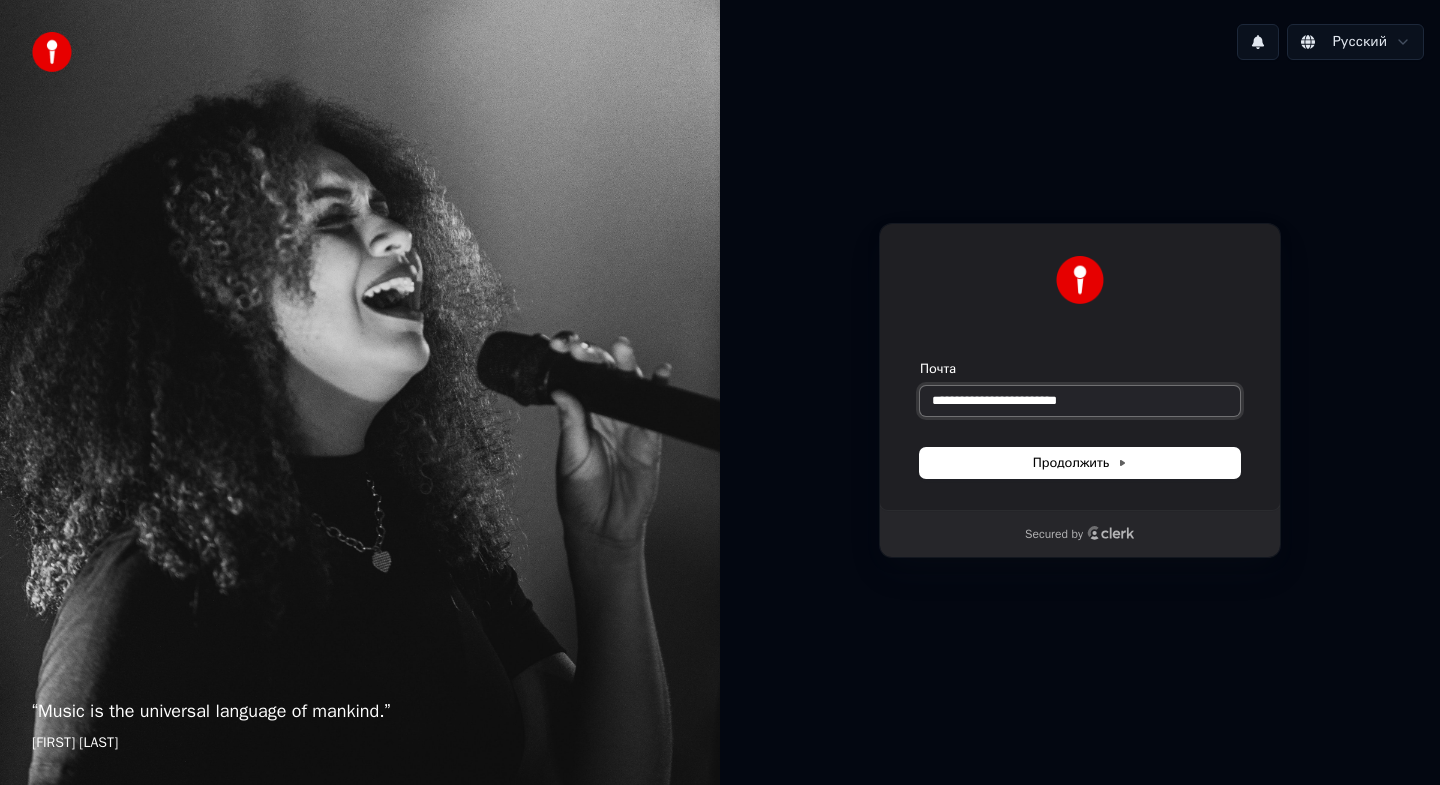 type on "**********" 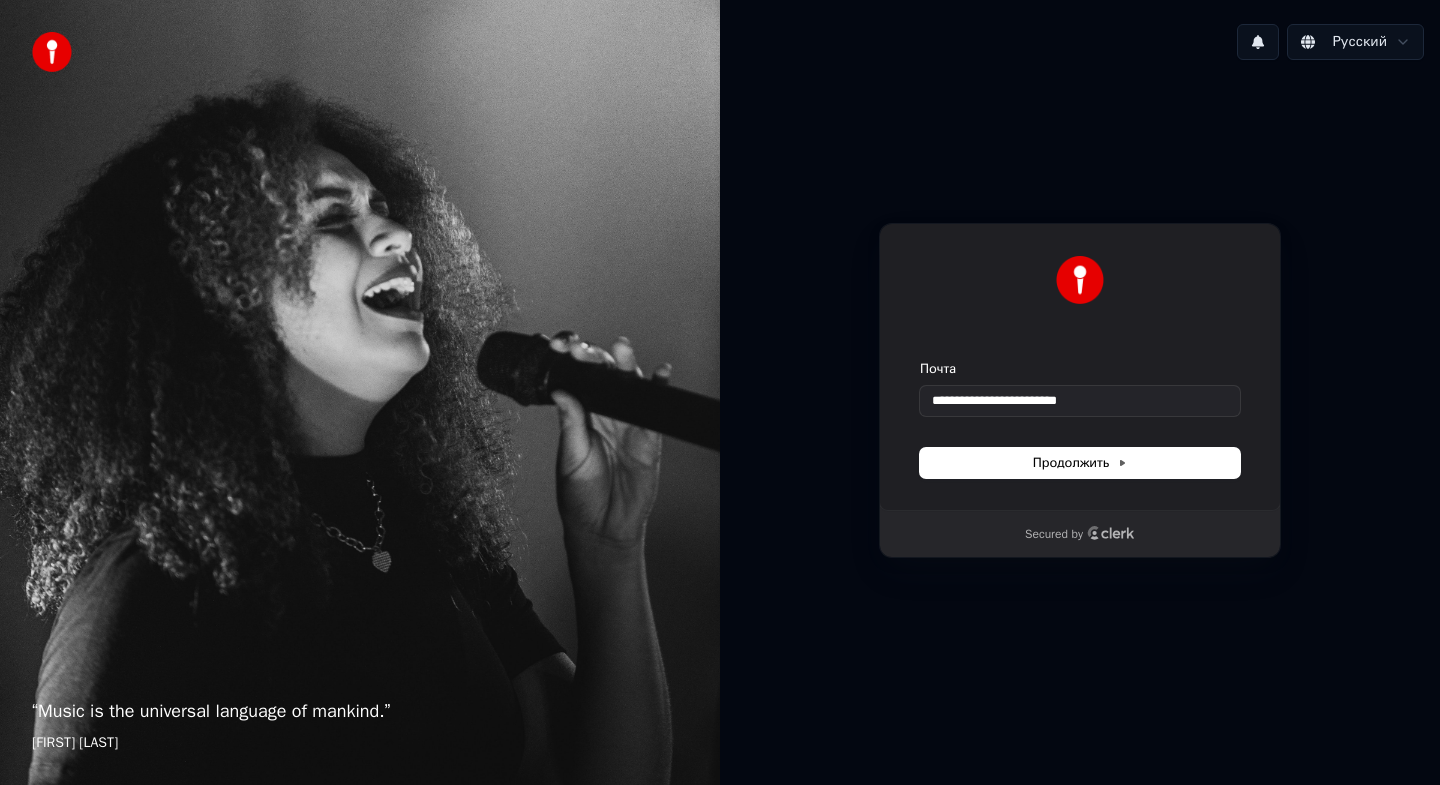 click on "**********" at bounding box center (1080, 367) 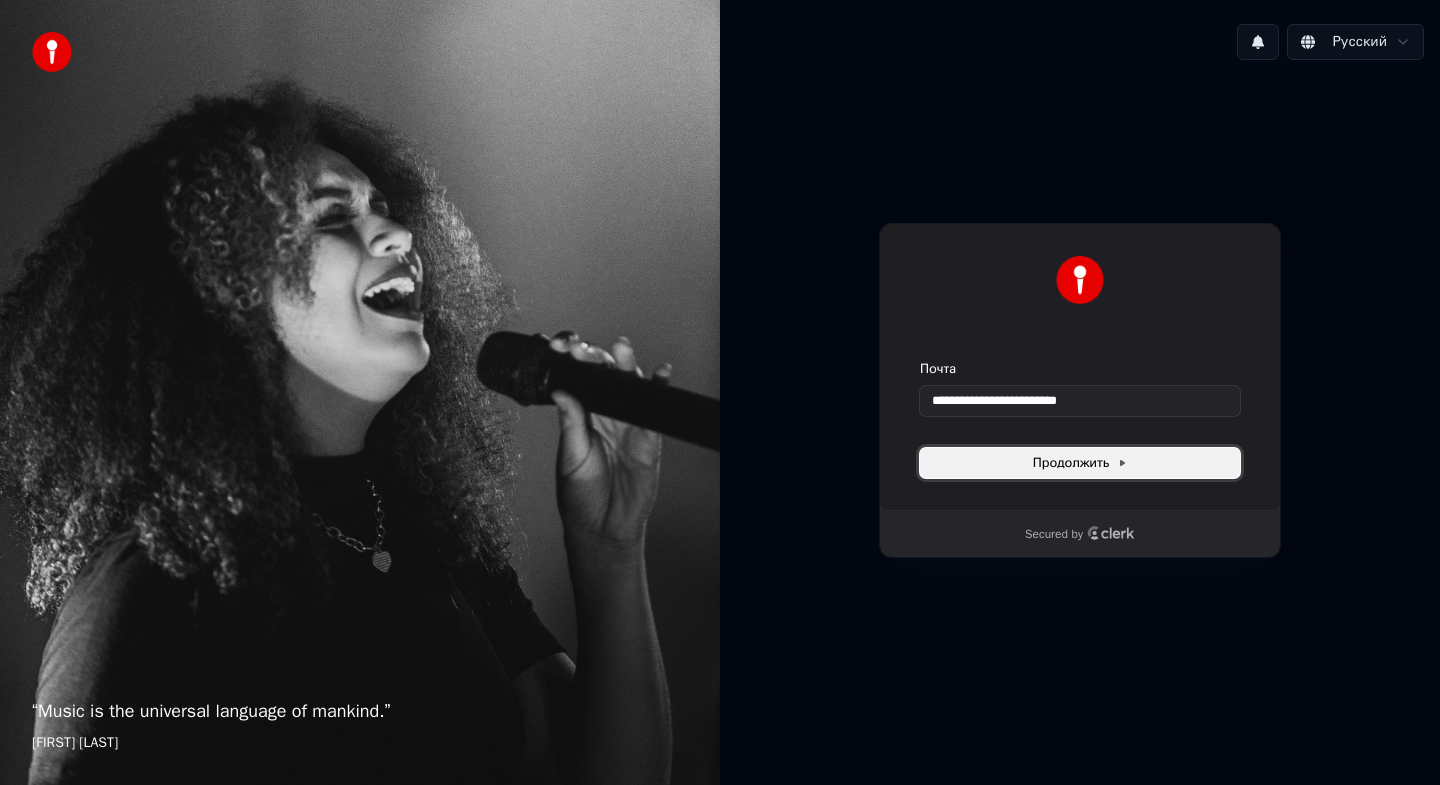 click on "Продолжить" at bounding box center (1080, 463) 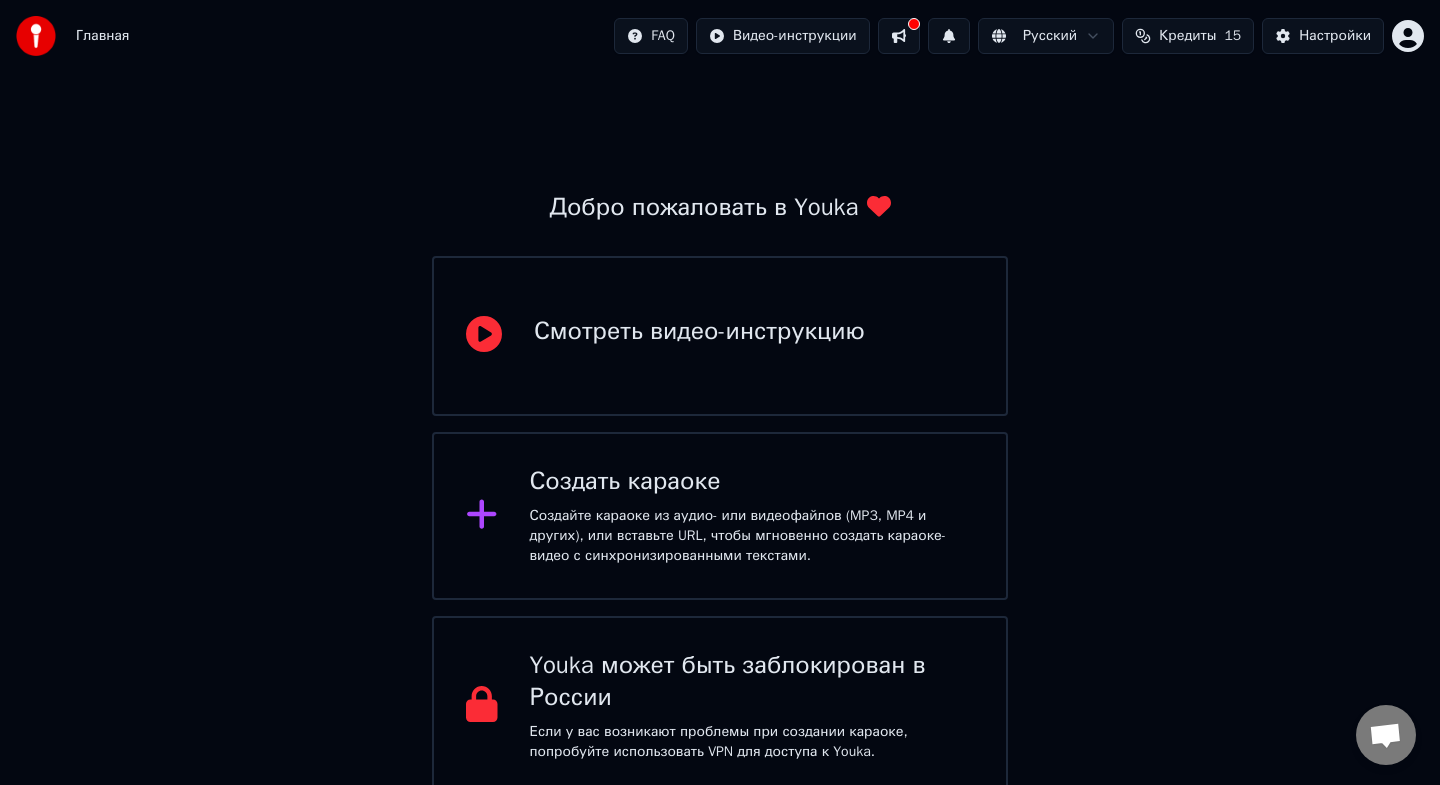 click on "Создать караоке" at bounding box center [699, 332] 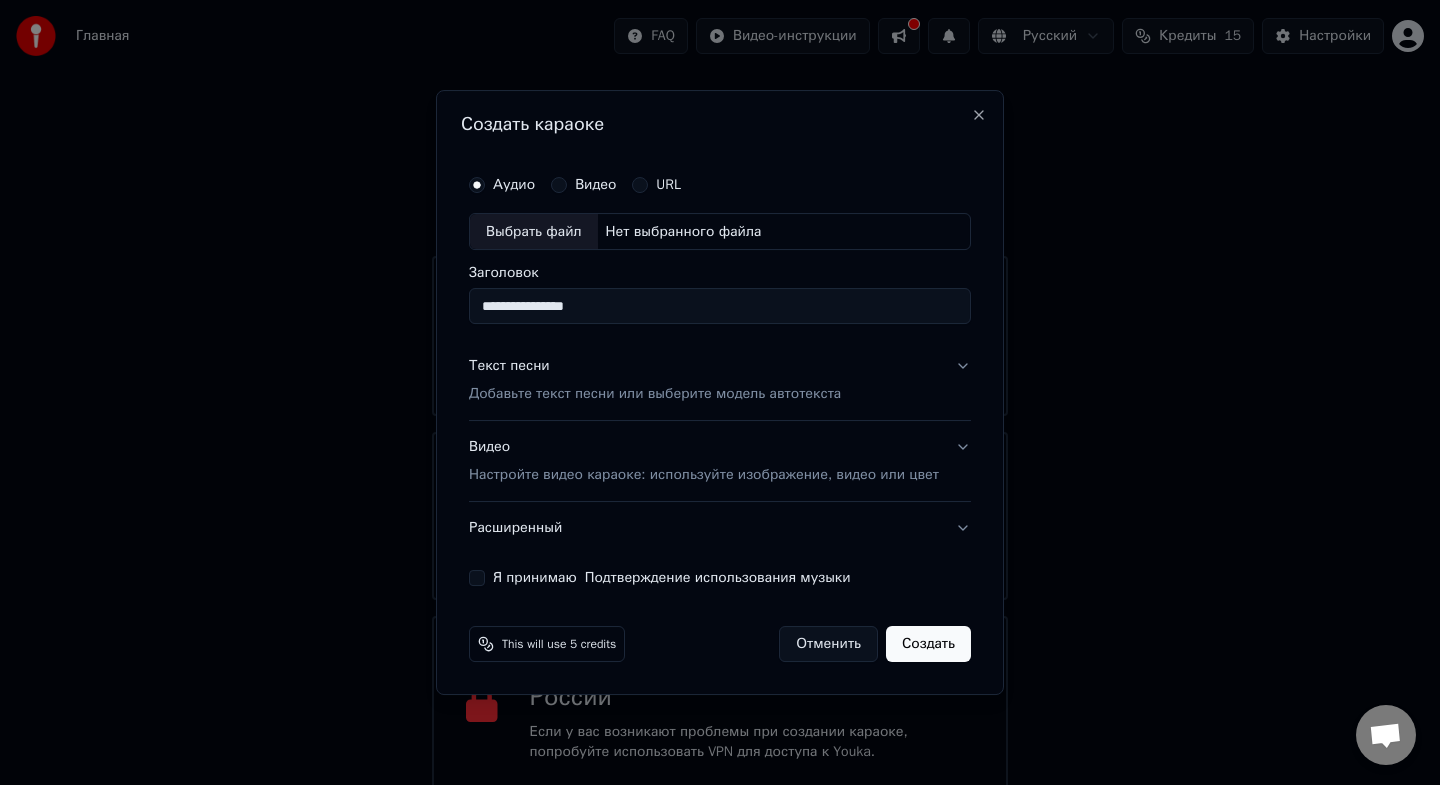 type on "**********" 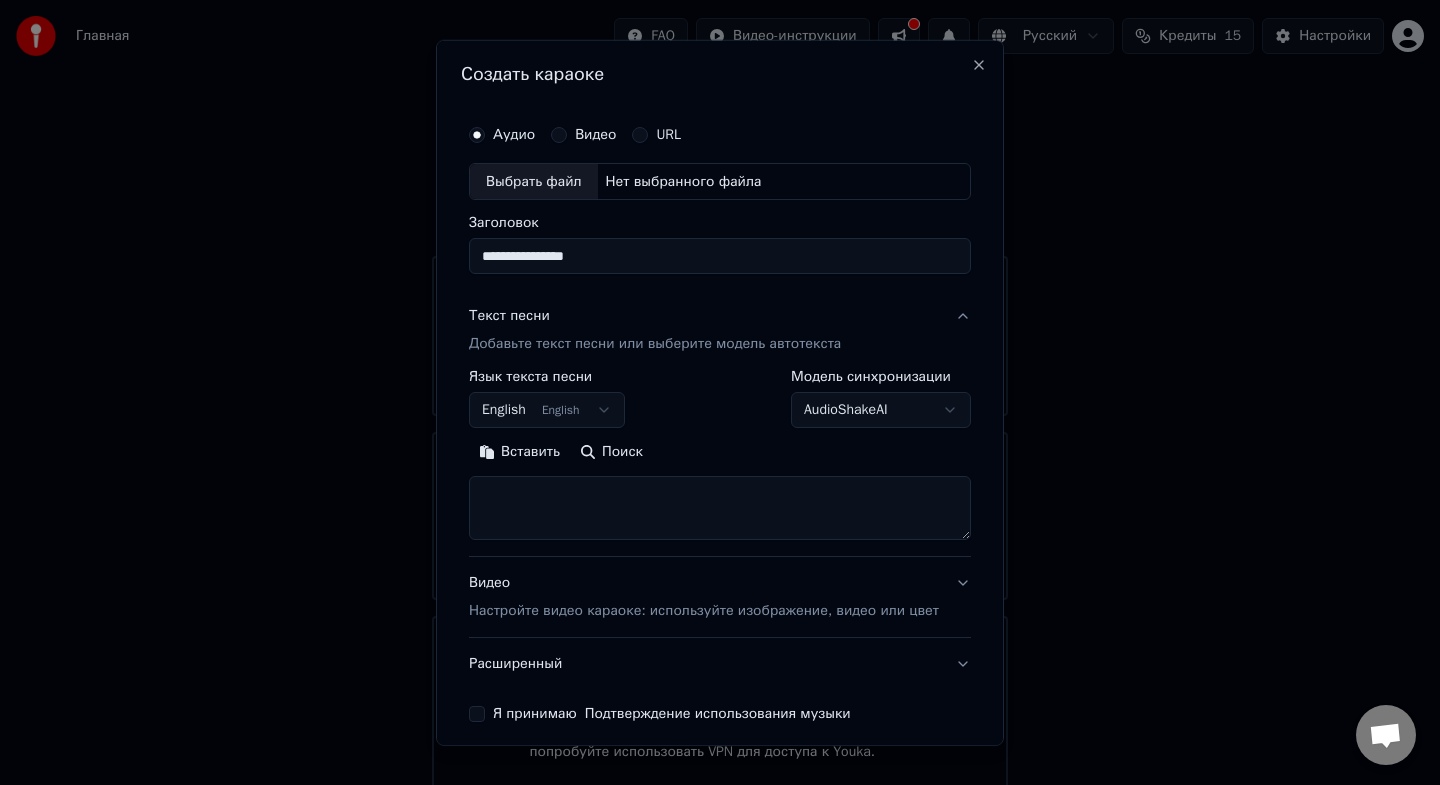 click at bounding box center [720, 508] 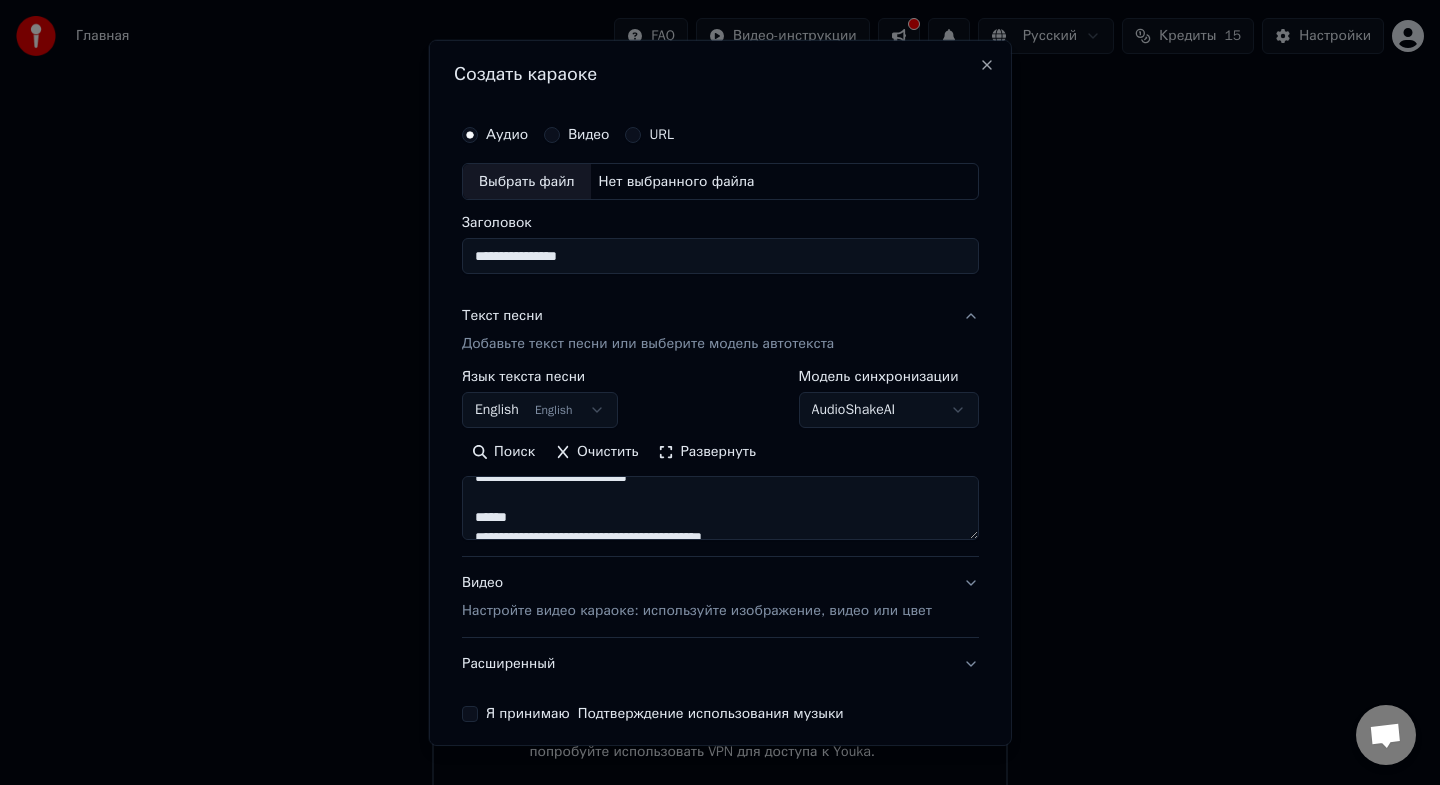 scroll, scrollTop: 0, scrollLeft: 0, axis: both 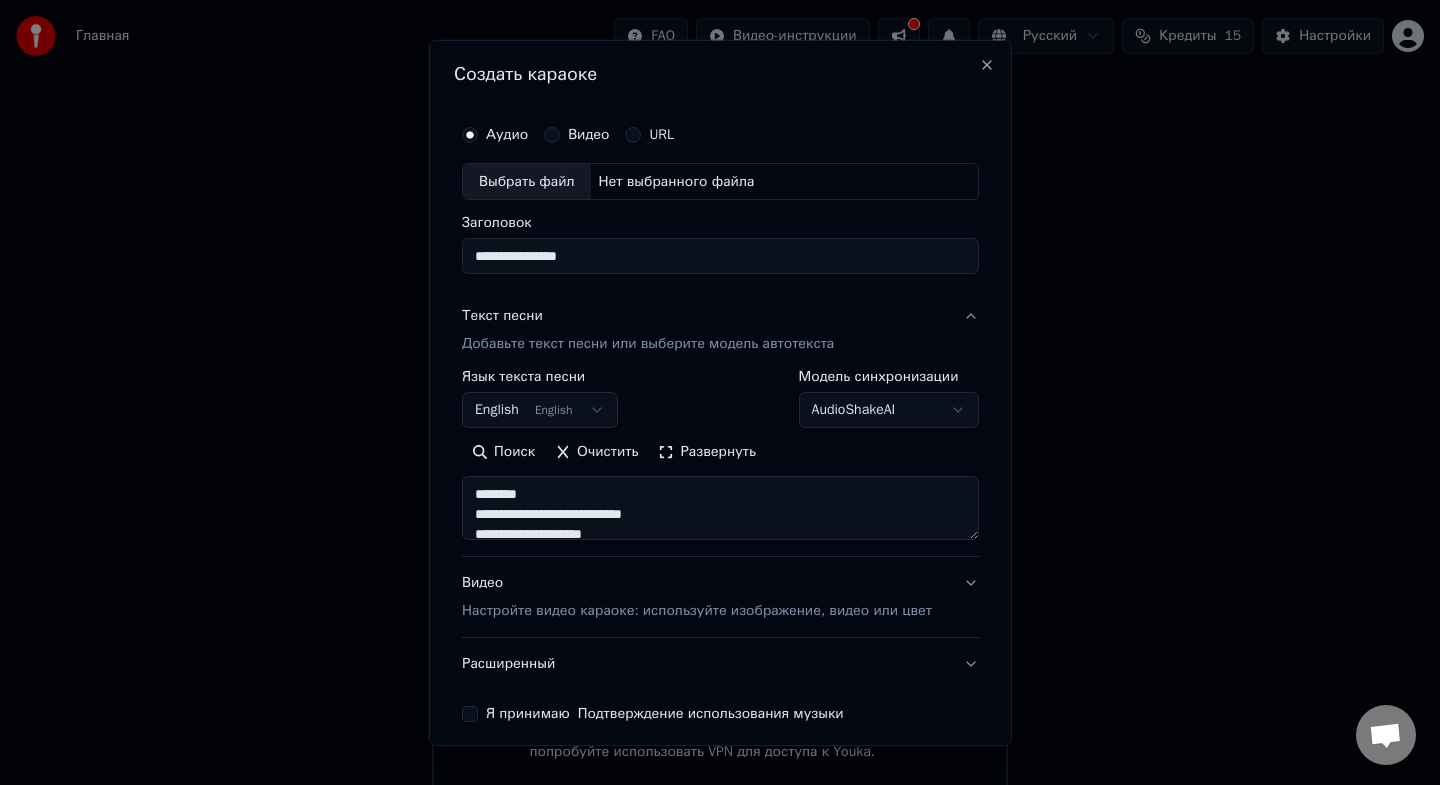 click at bounding box center (720, 508) 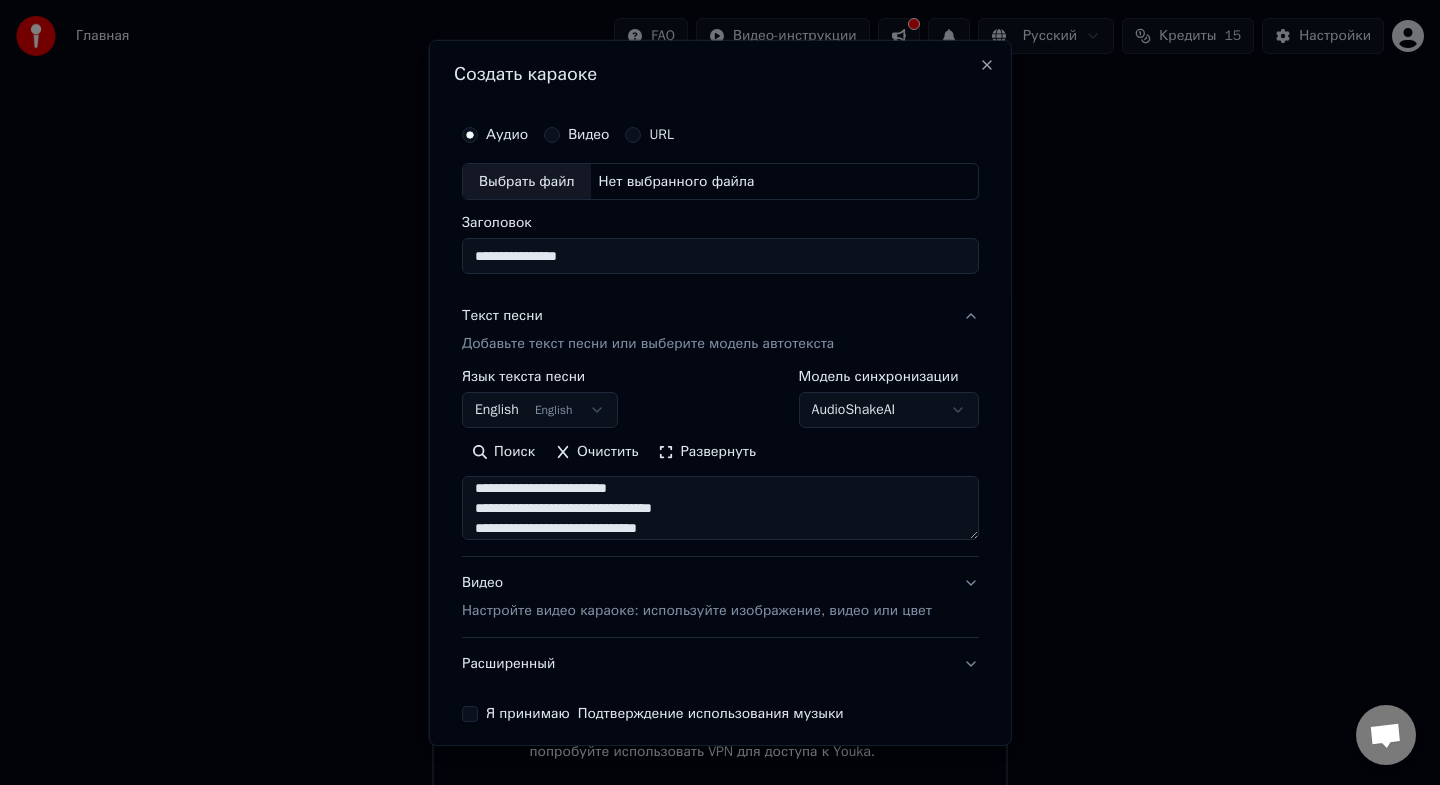 scroll, scrollTop: 693, scrollLeft: 0, axis: vertical 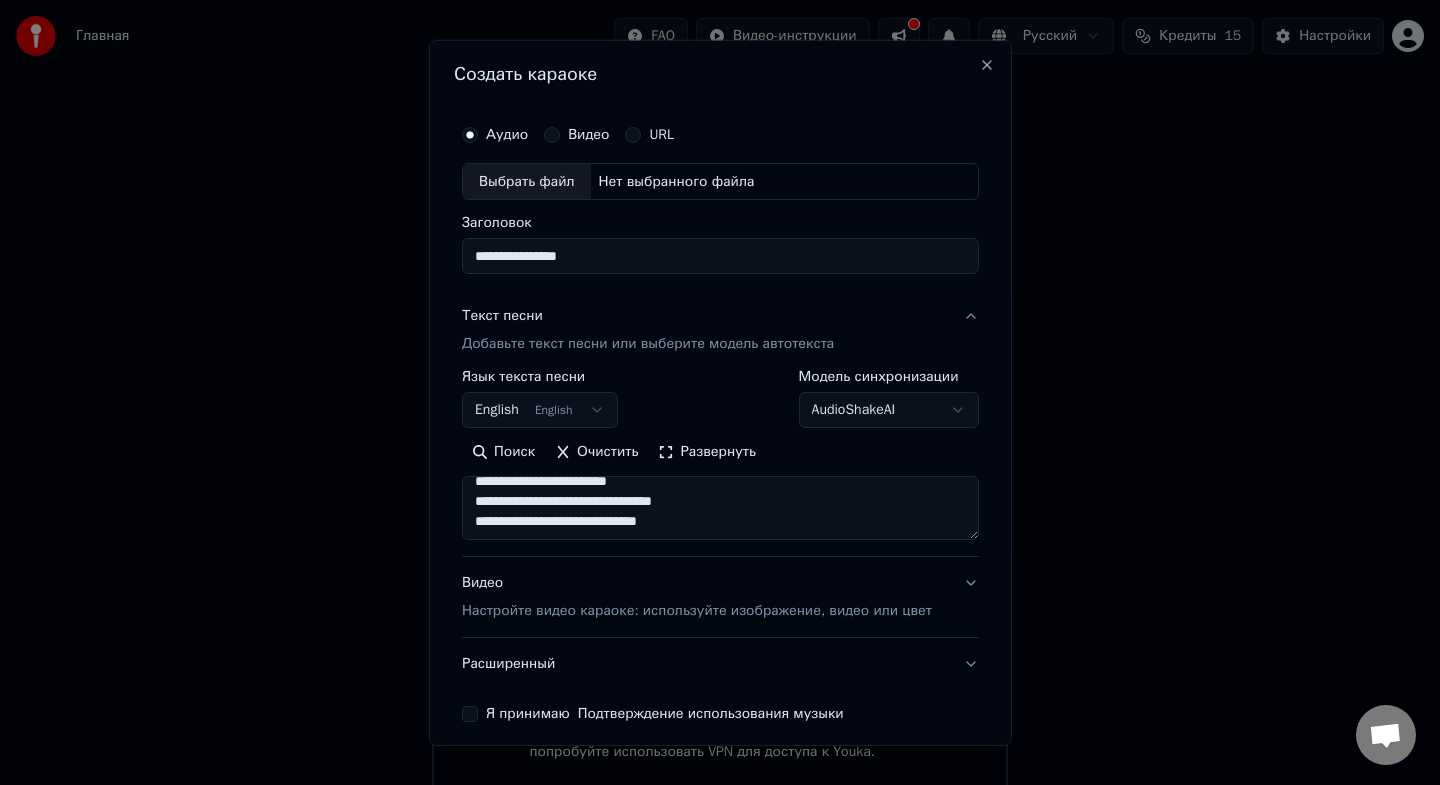 type on "**********" 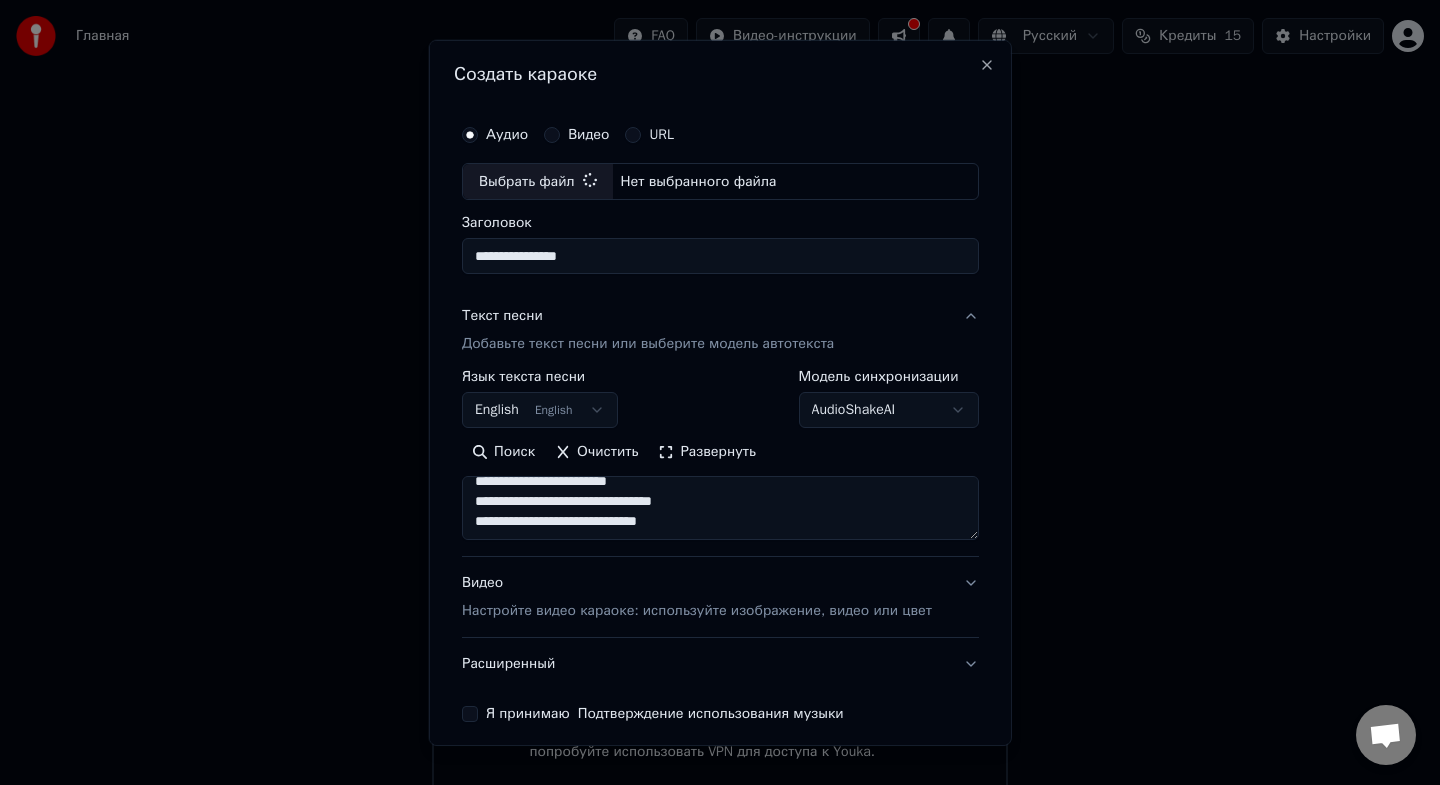 click on "Видео" at bounding box center [576, 134] 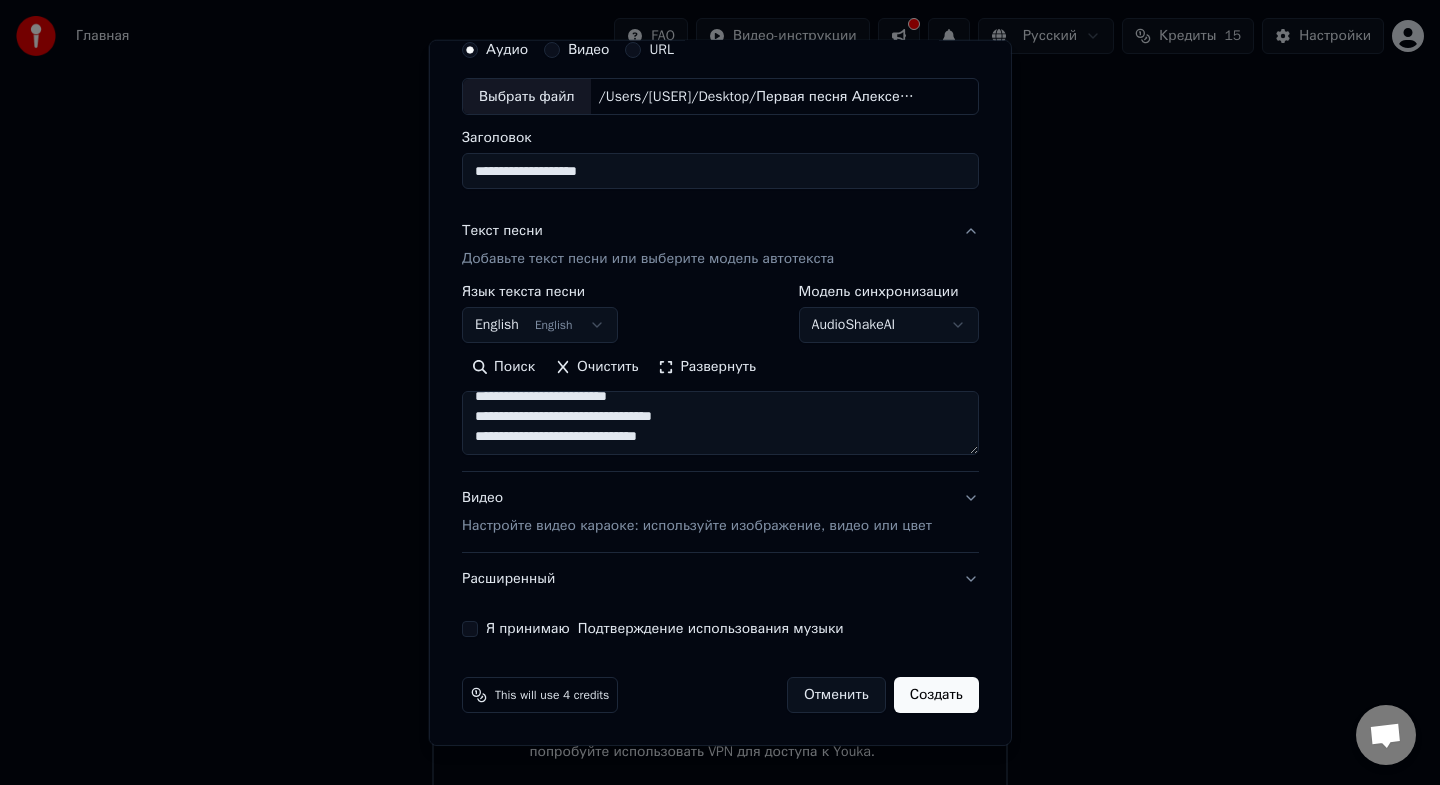 scroll, scrollTop: 0, scrollLeft: 0, axis: both 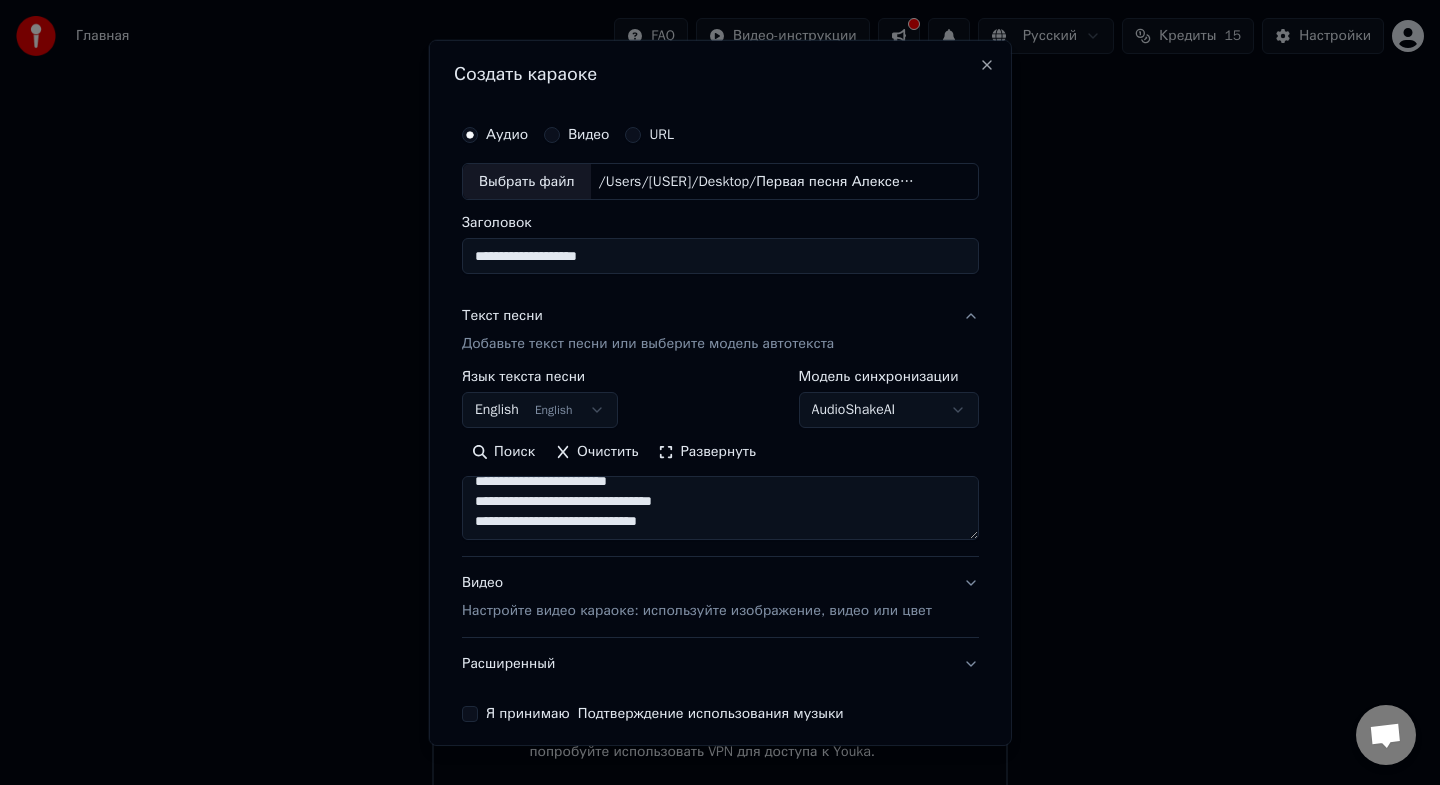 click on "Видео" at bounding box center [552, 134] 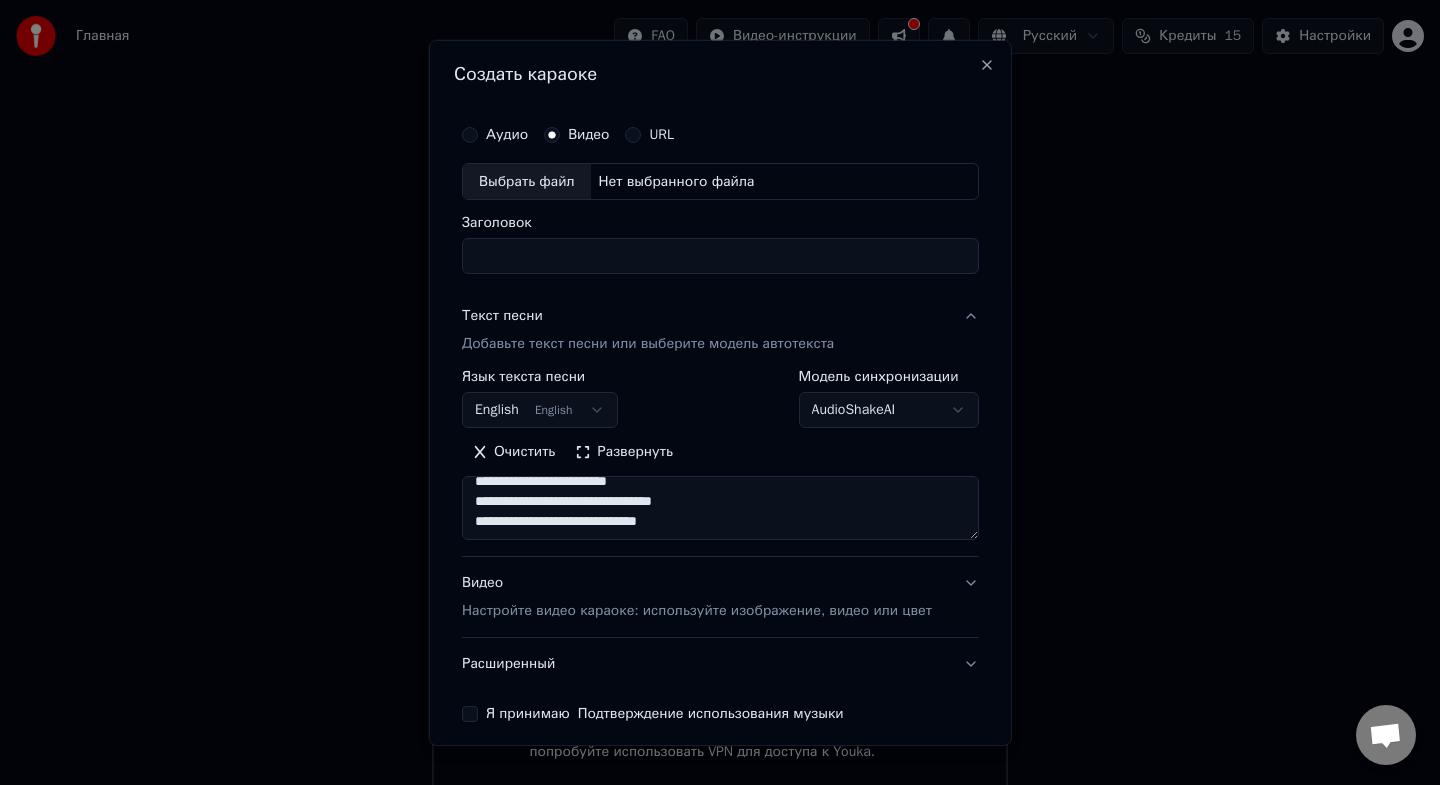 click on "Аудио" at bounding box center [507, 134] 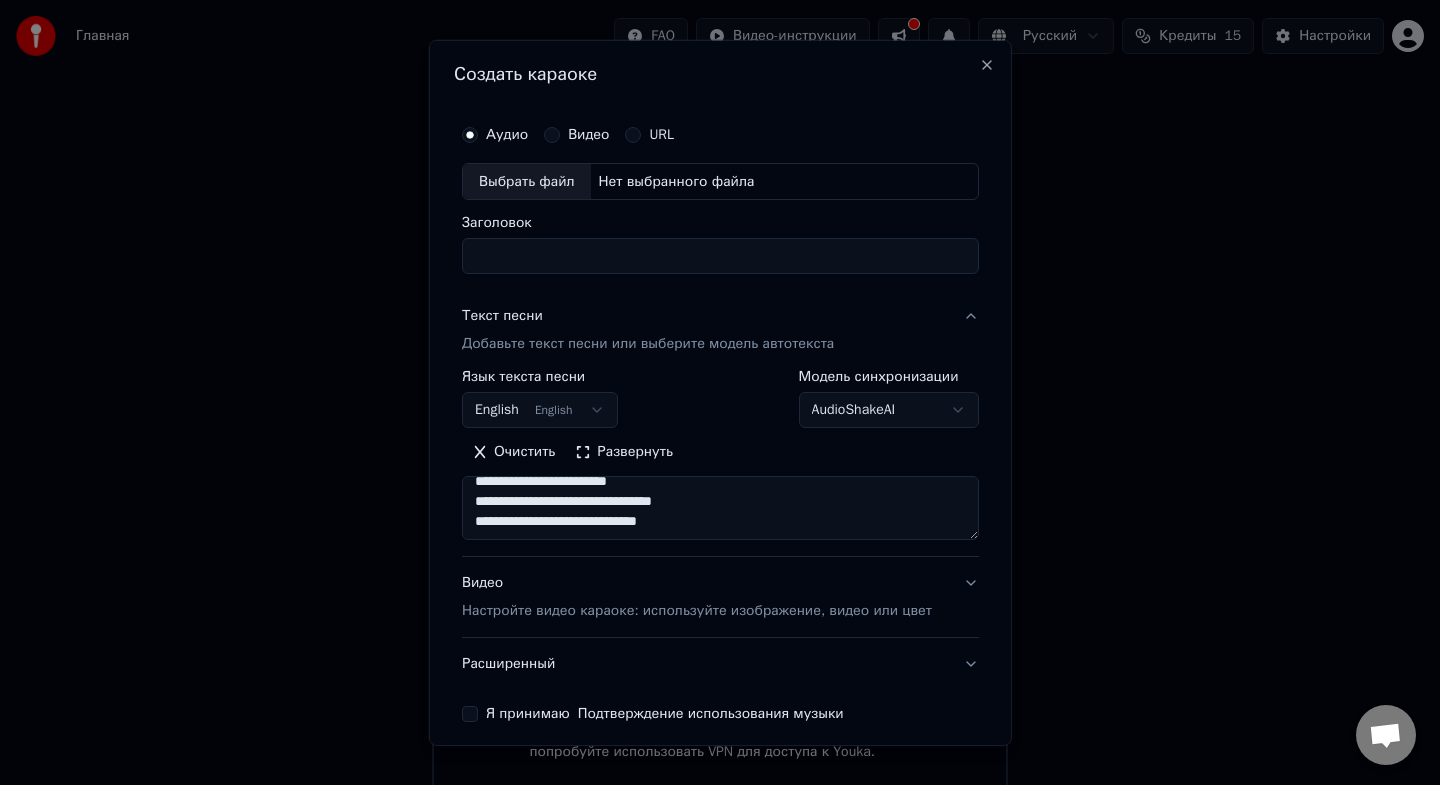 click on "Заголовок" at bounding box center [720, 256] 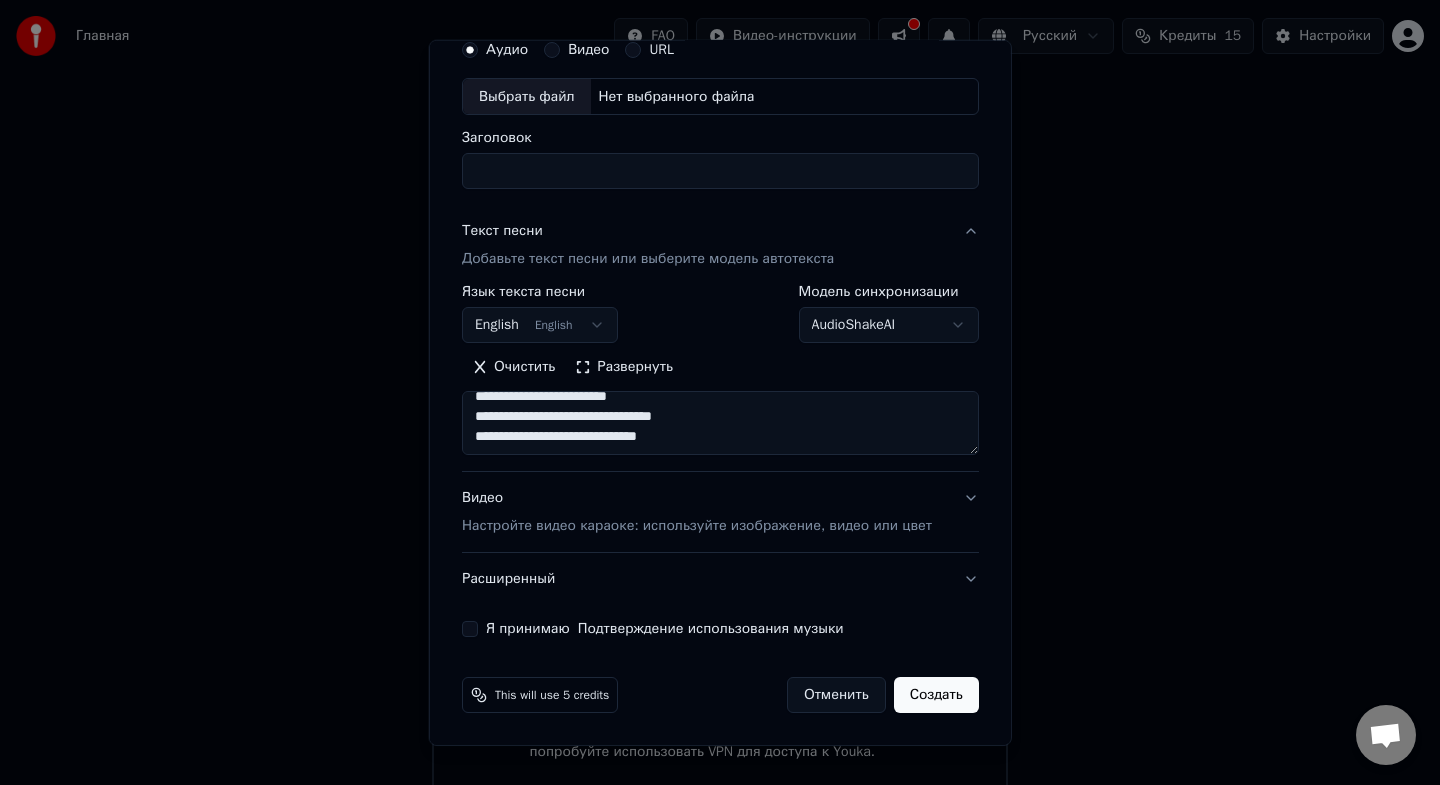 click on "Видео Настройте видео караоке: используйте изображение, видео или цвет" at bounding box center [720, 512] 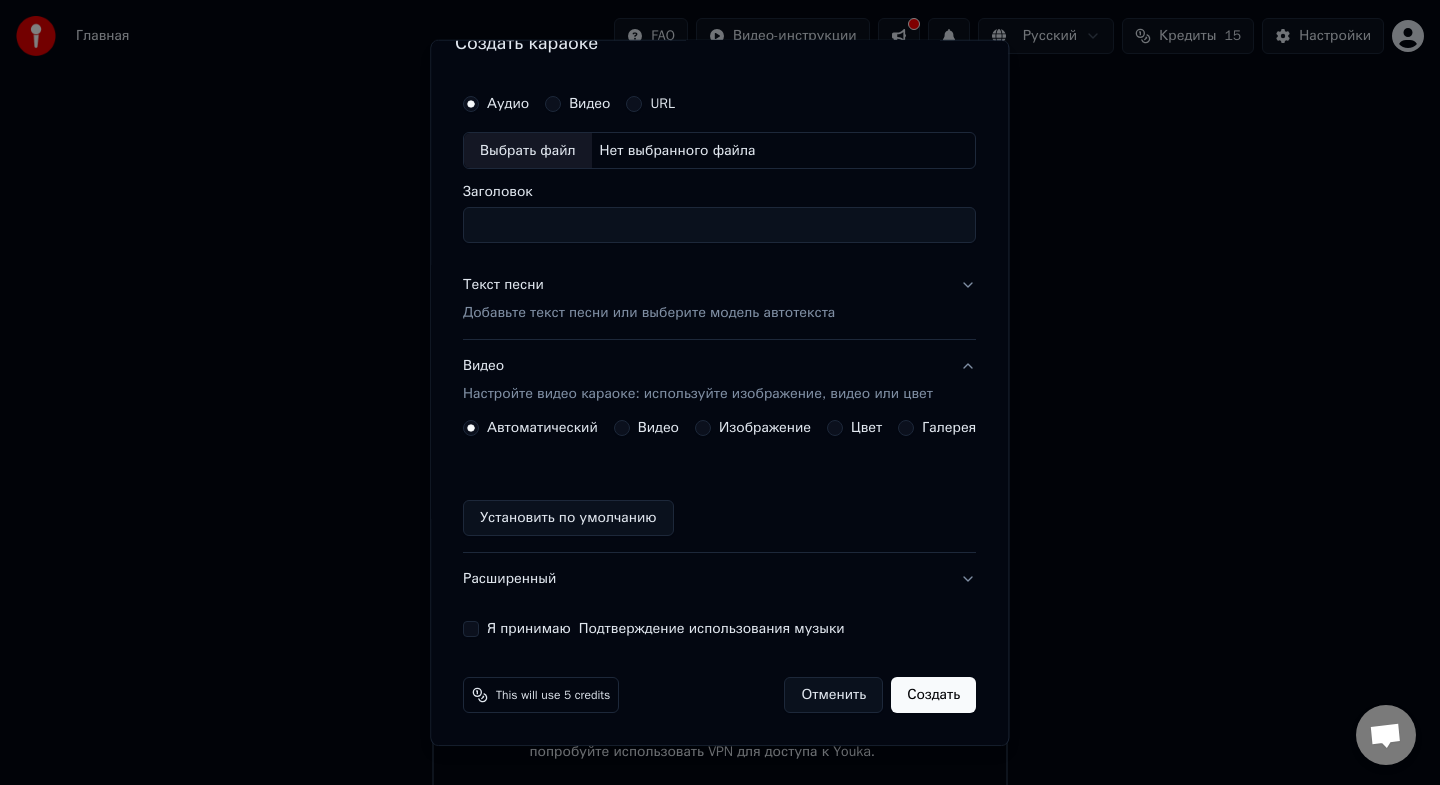 scroll, scrollTop: 0, scrollLeft: 0, axis: both 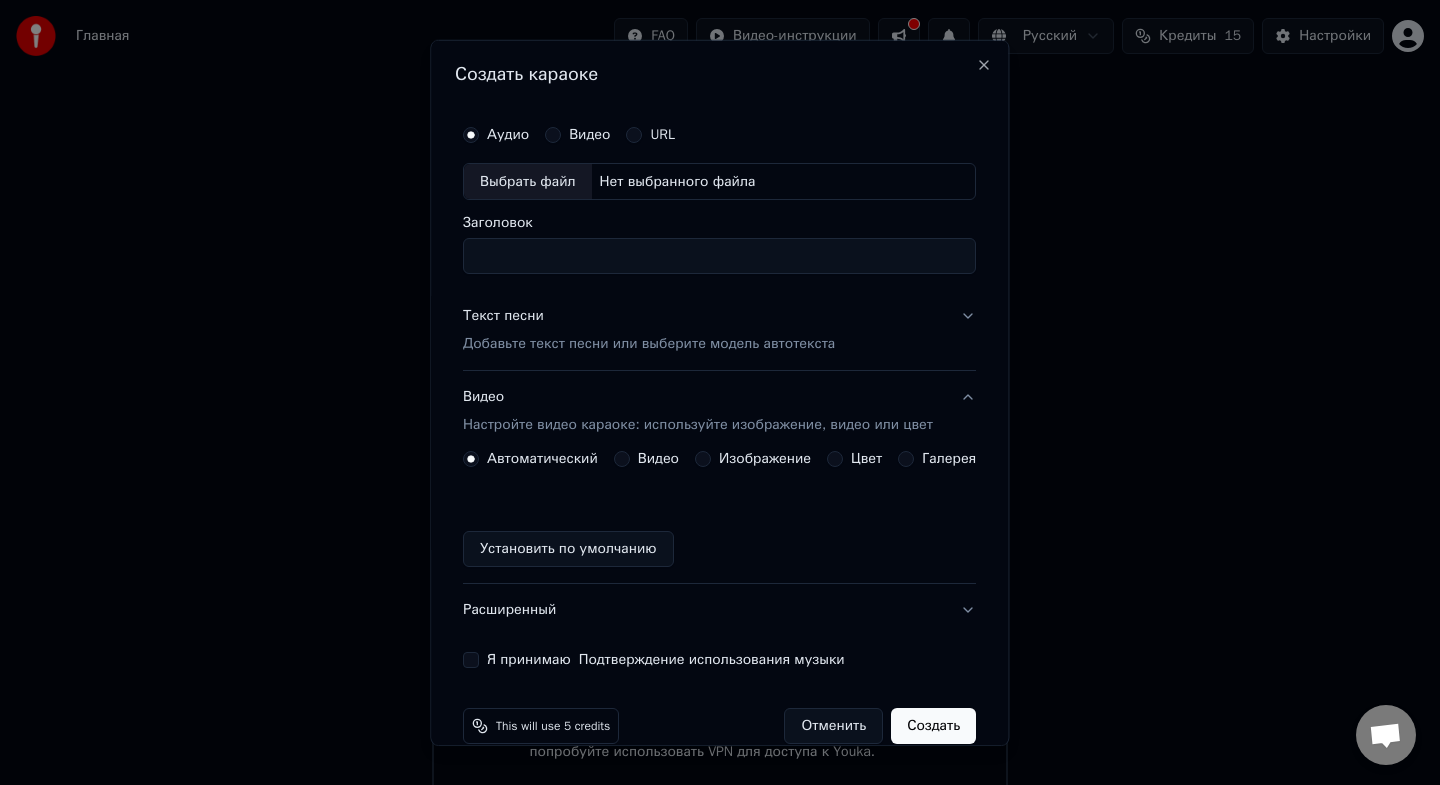 click on "Заголовок" at bounding box center (719, 245) 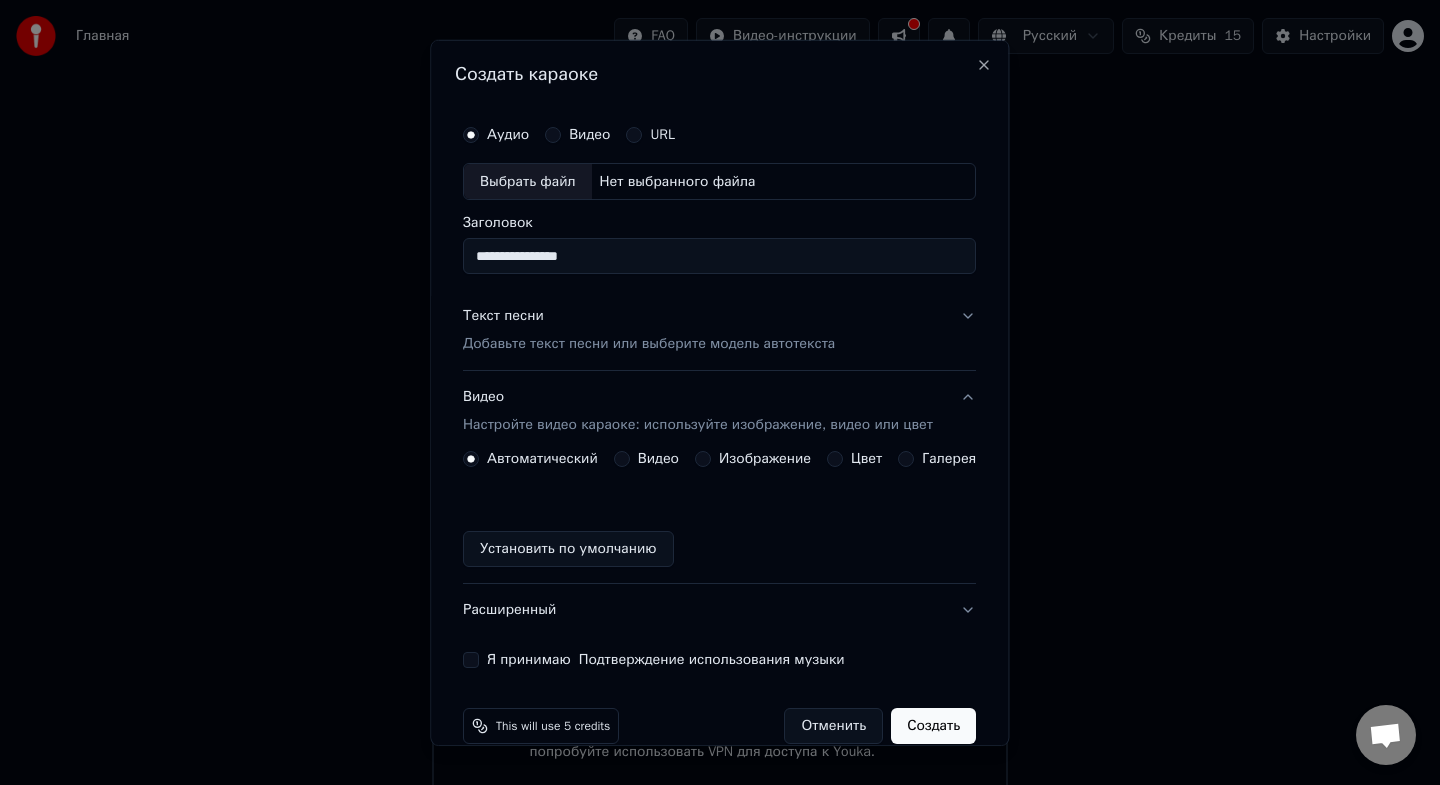 type on "**********" 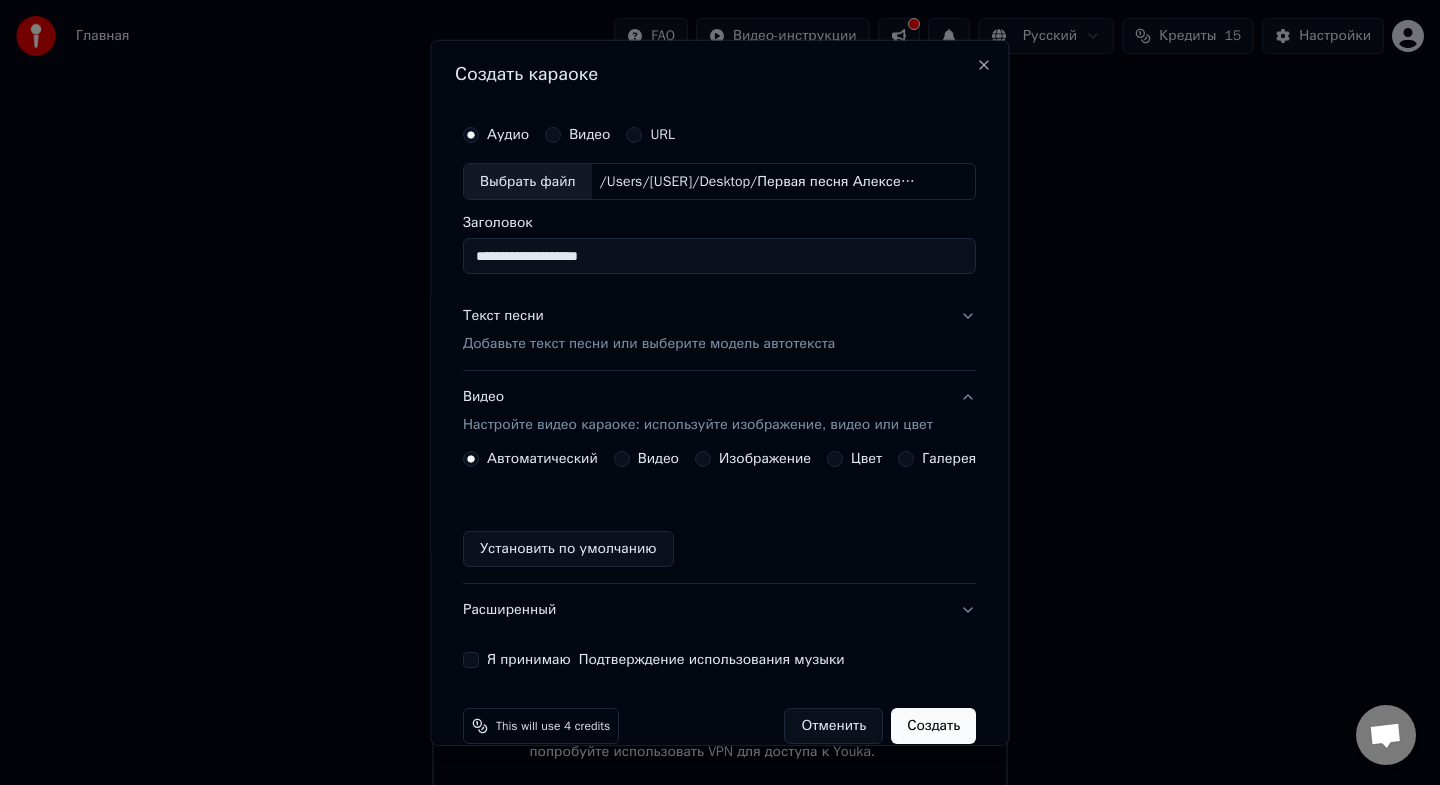 scroll, scrollTop: 31, scrollLeft: 0, axis: vertical 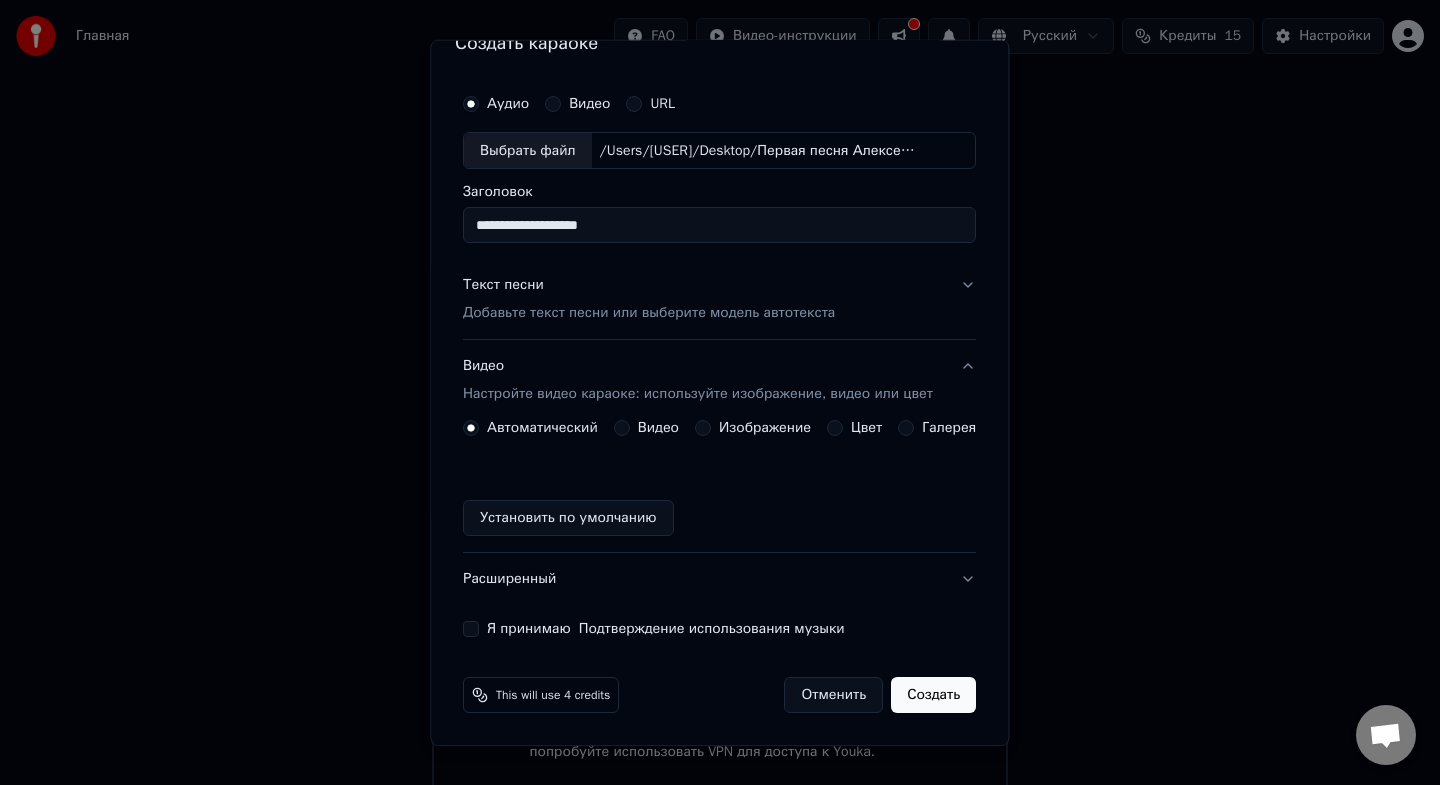 click on "Я принимаю   Подтверждение использования музыки" at bounding box center [666, 629] 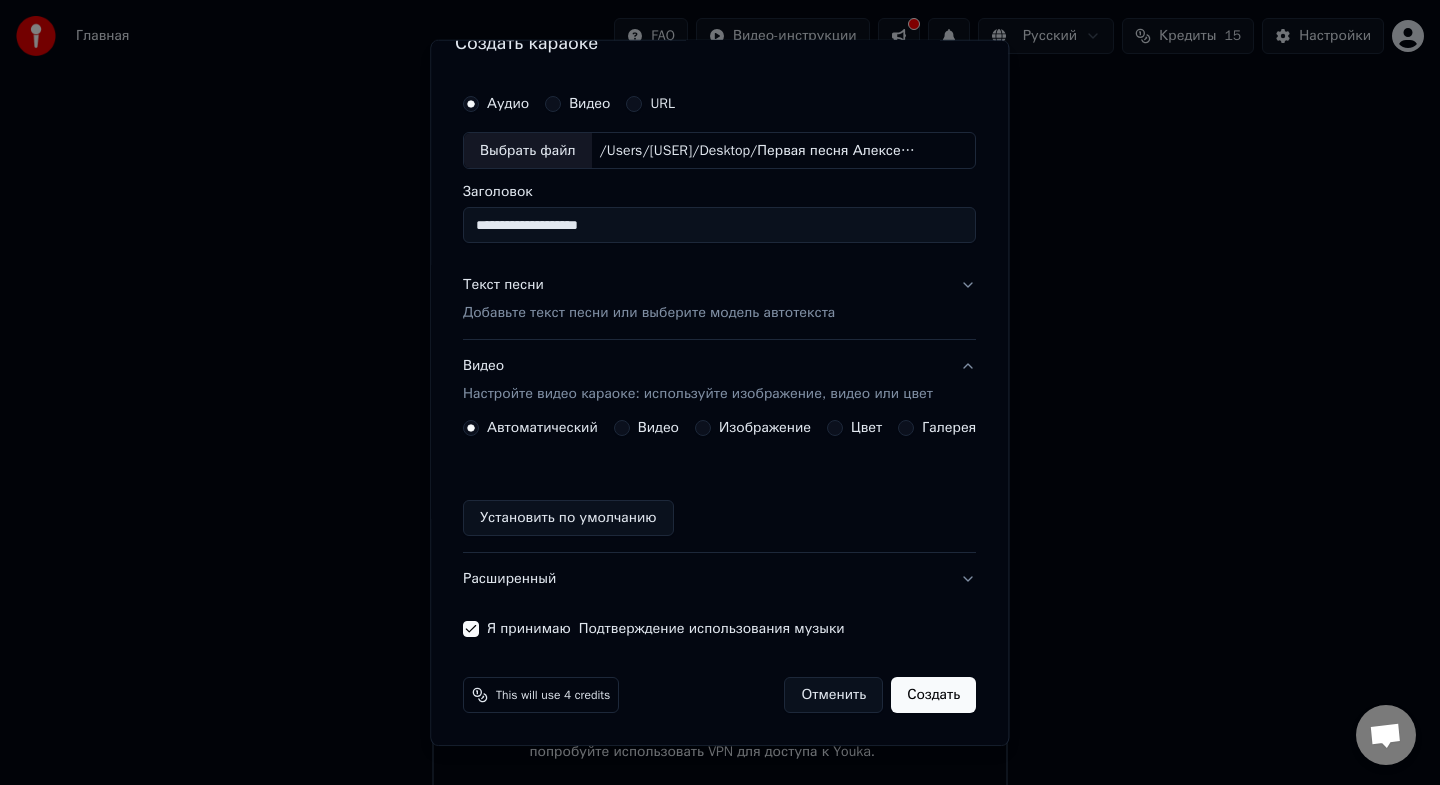 click on "Установить по умолчанию" at bounding box center [568, 518] 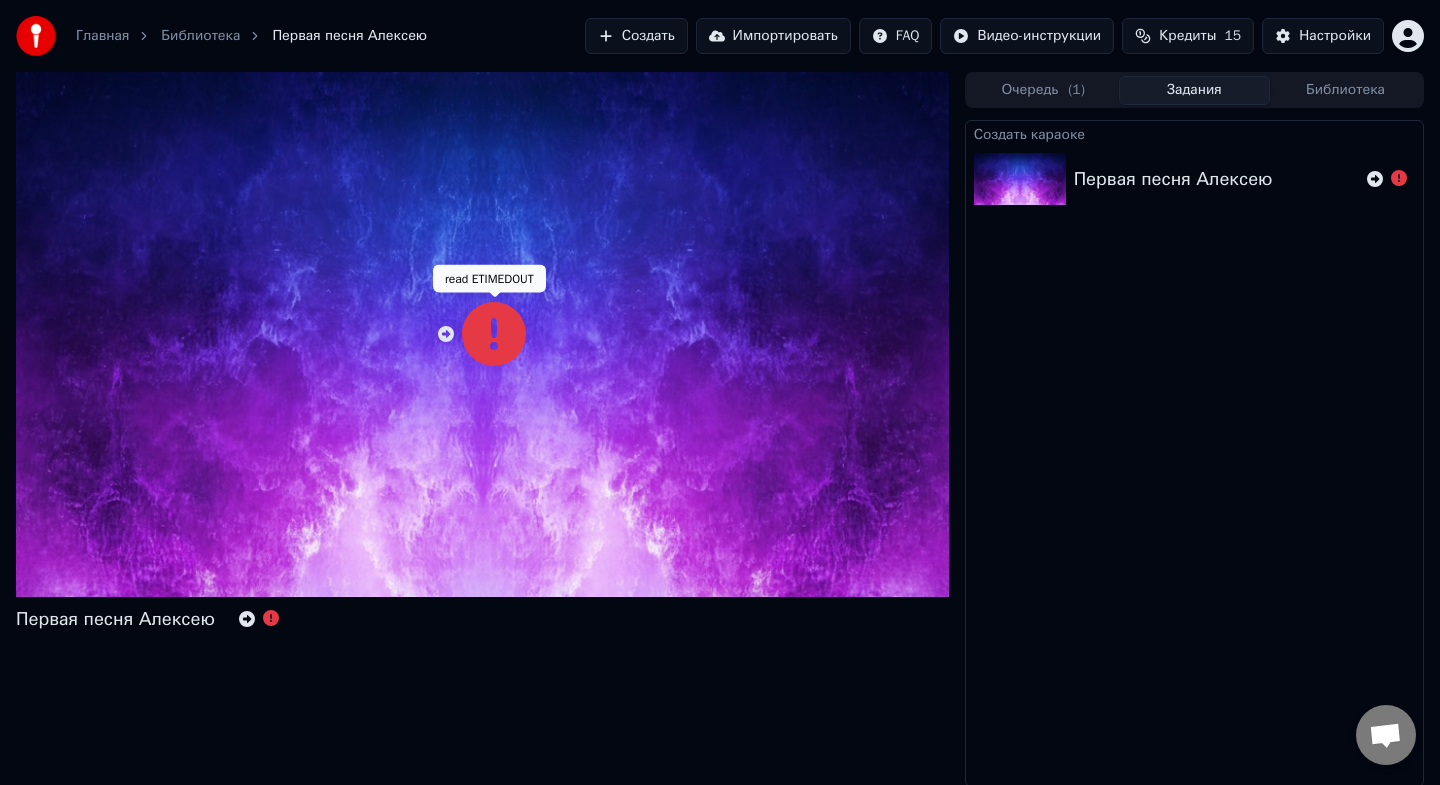 click at bounding box center [494, 334] 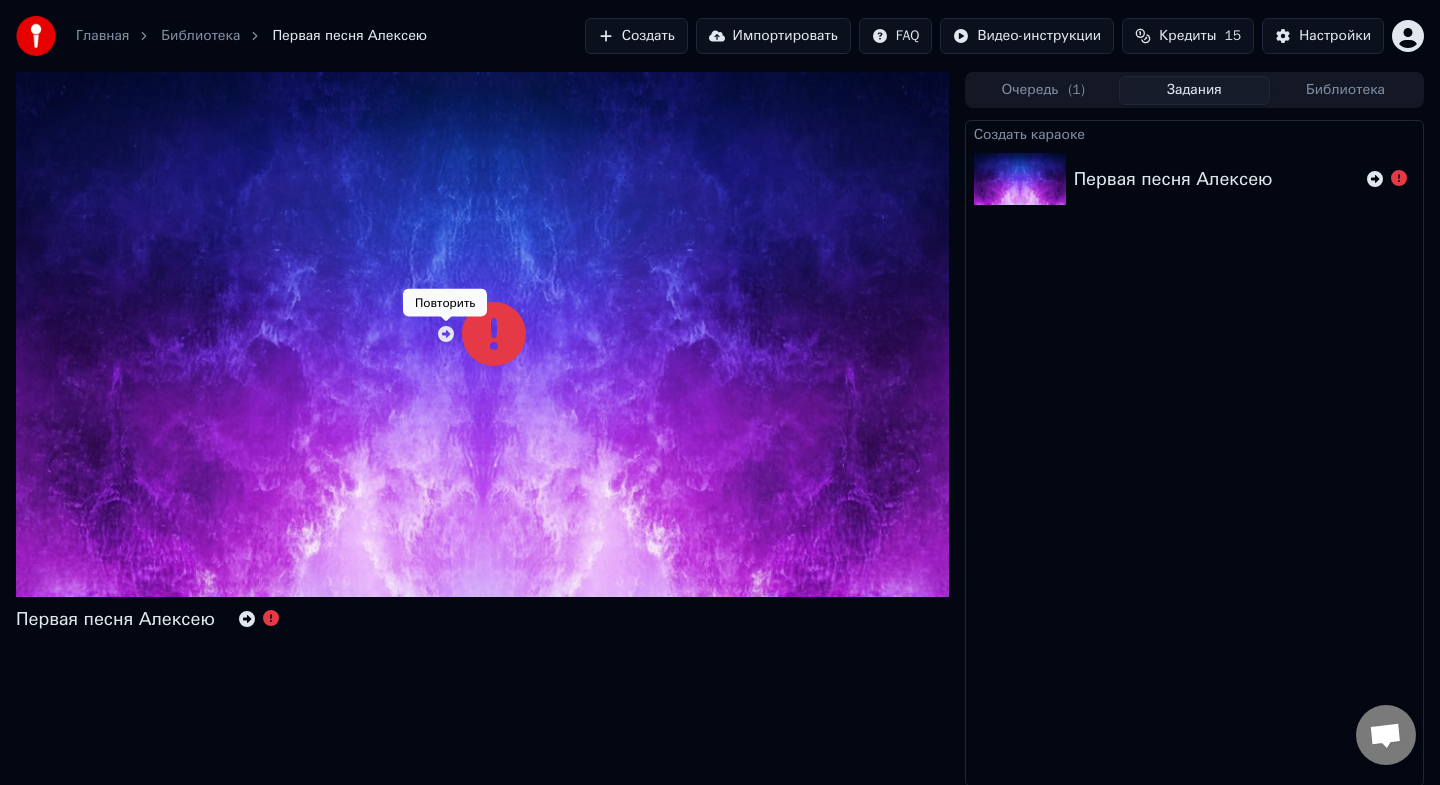 click at bounding box center [482, 334] 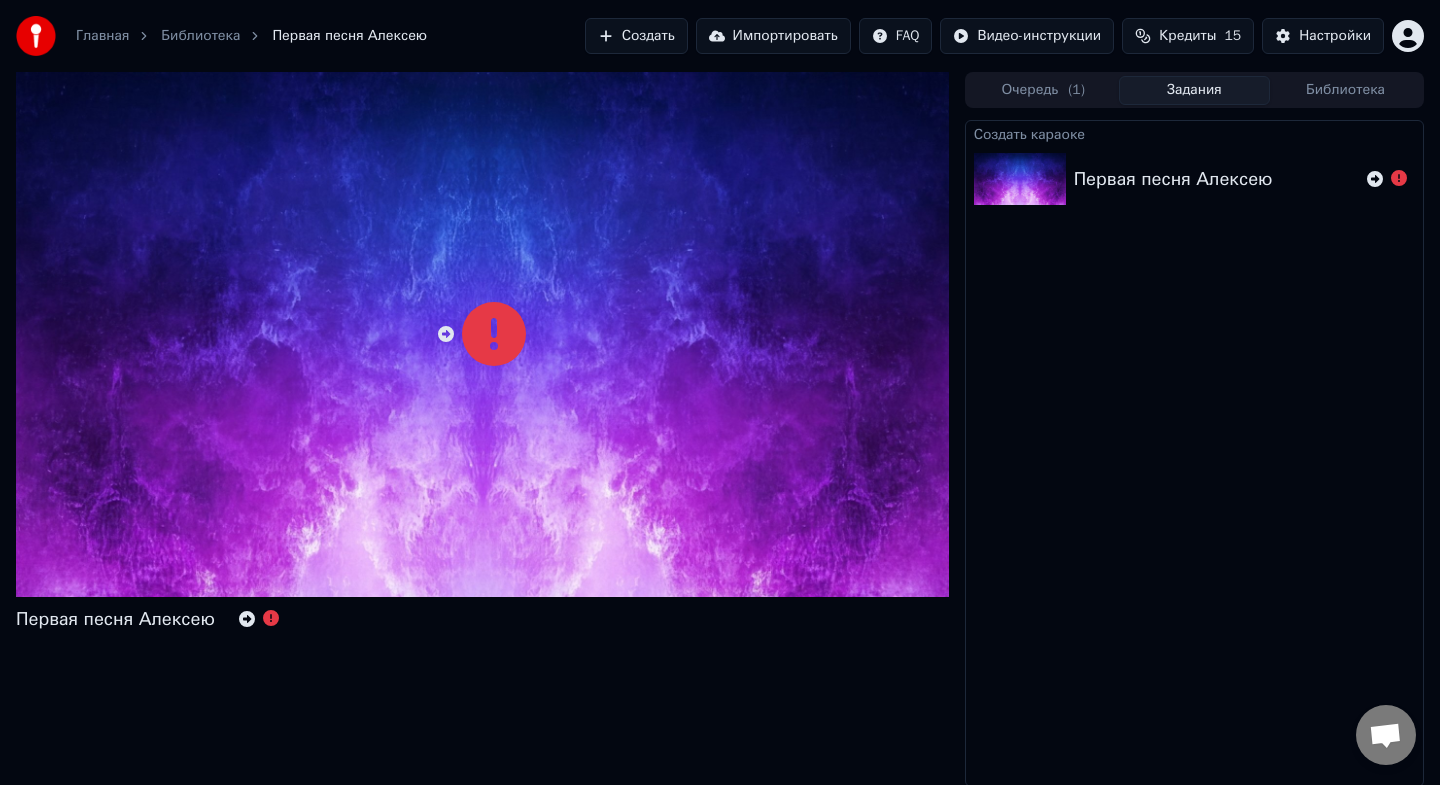 click on "Создать" at bounding box center [636, 36] 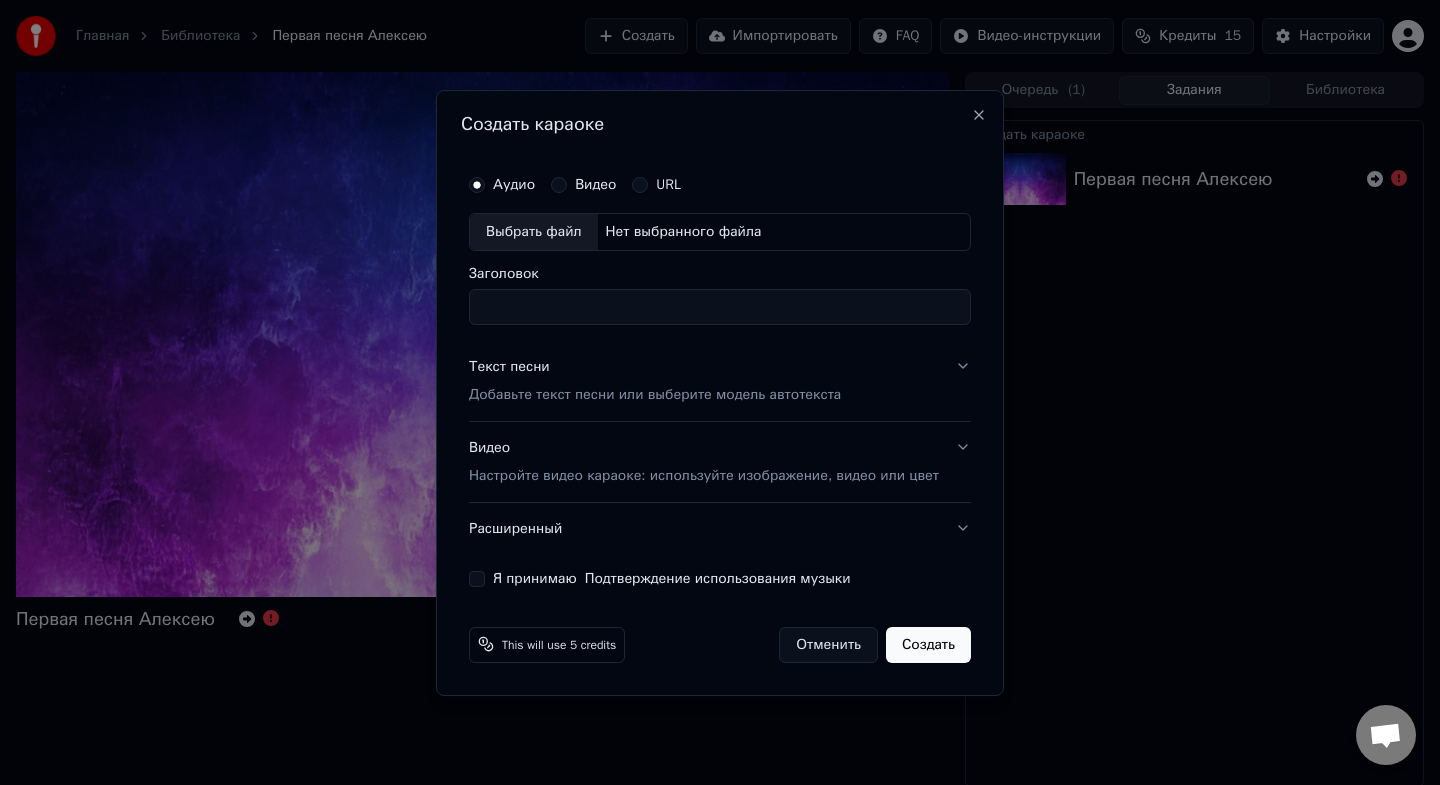 click on "Видео" at bounding box center [595, 185] 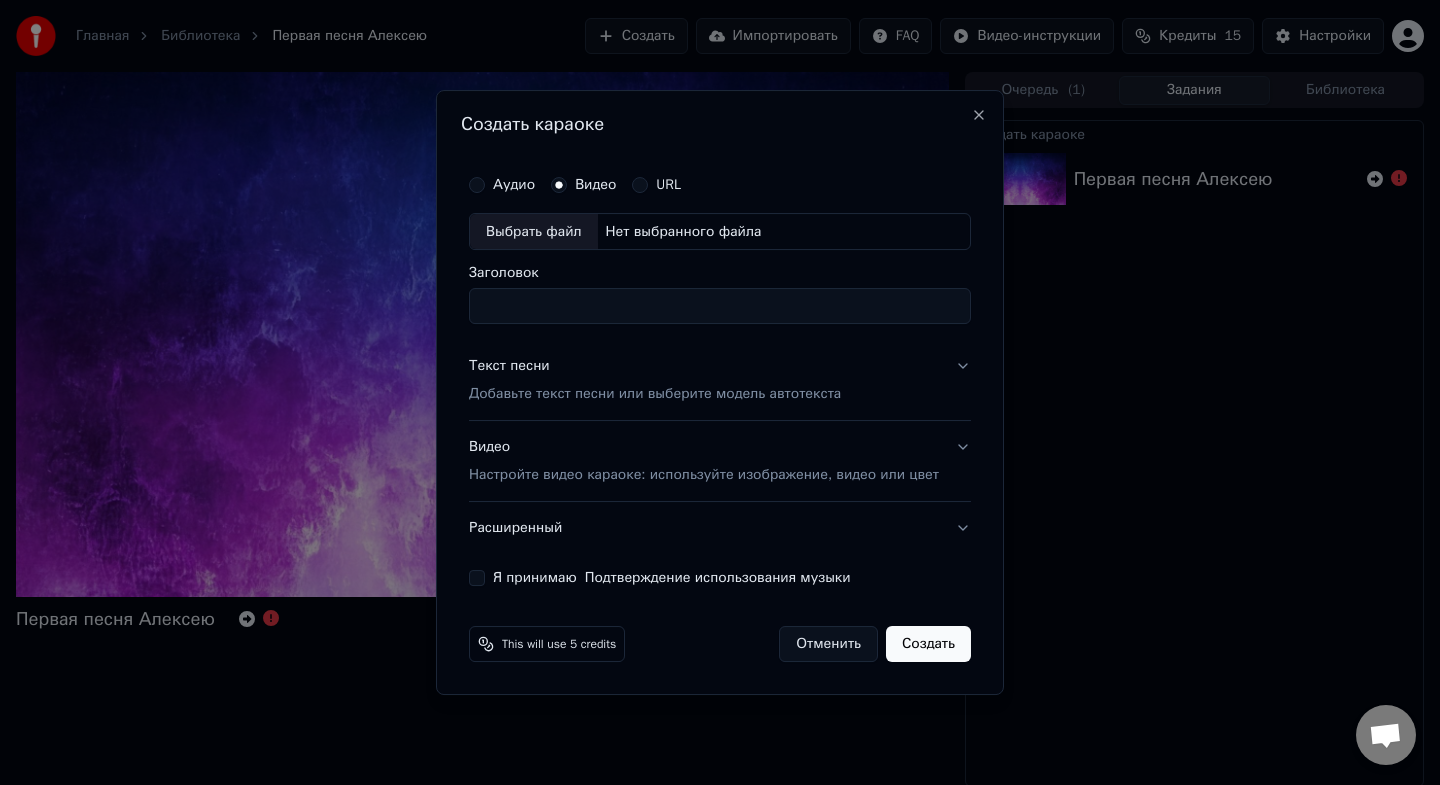 click on "Выбрать файл" at bounding box center [534, 232] 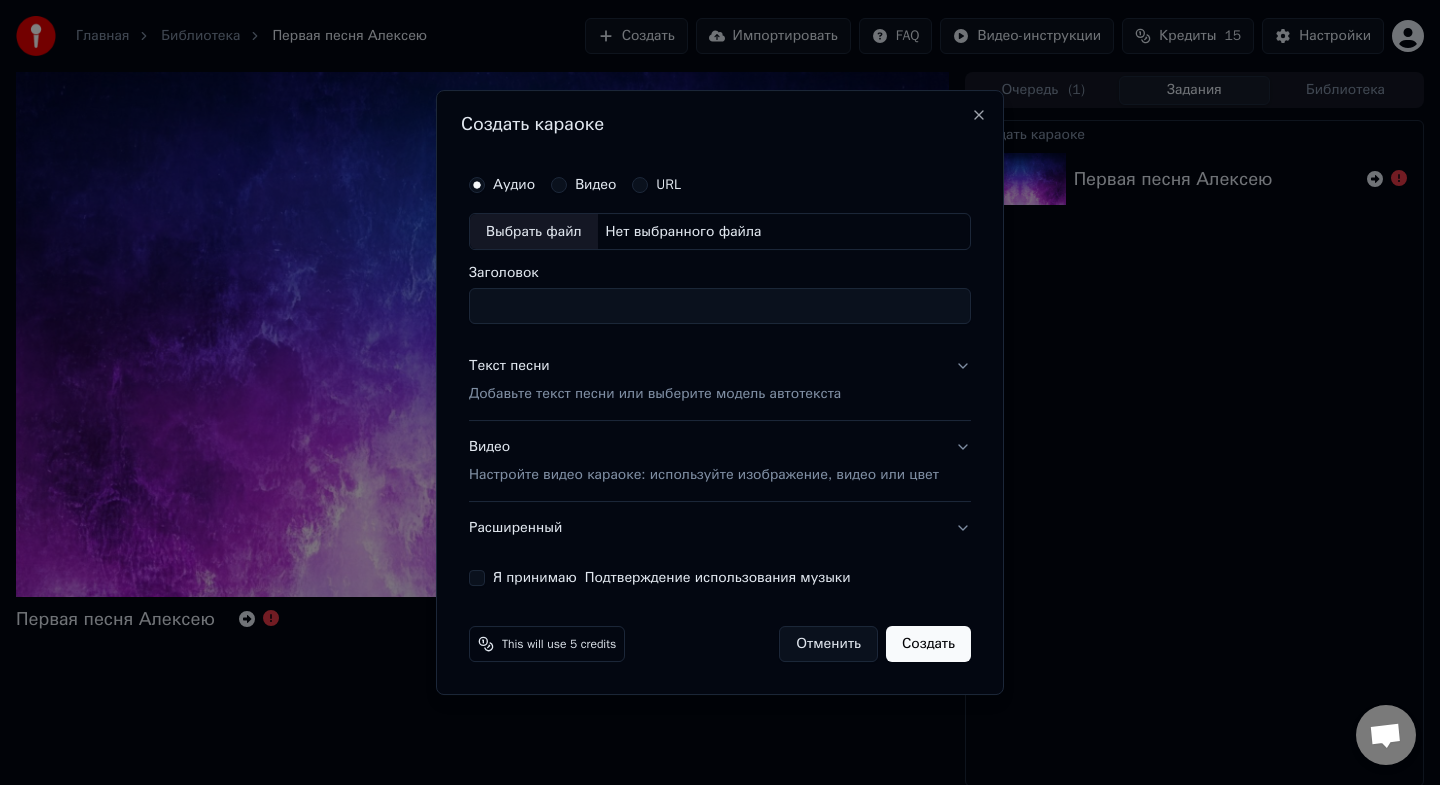 click on "Нет выбранного файла" at bounding box center (684, 232) 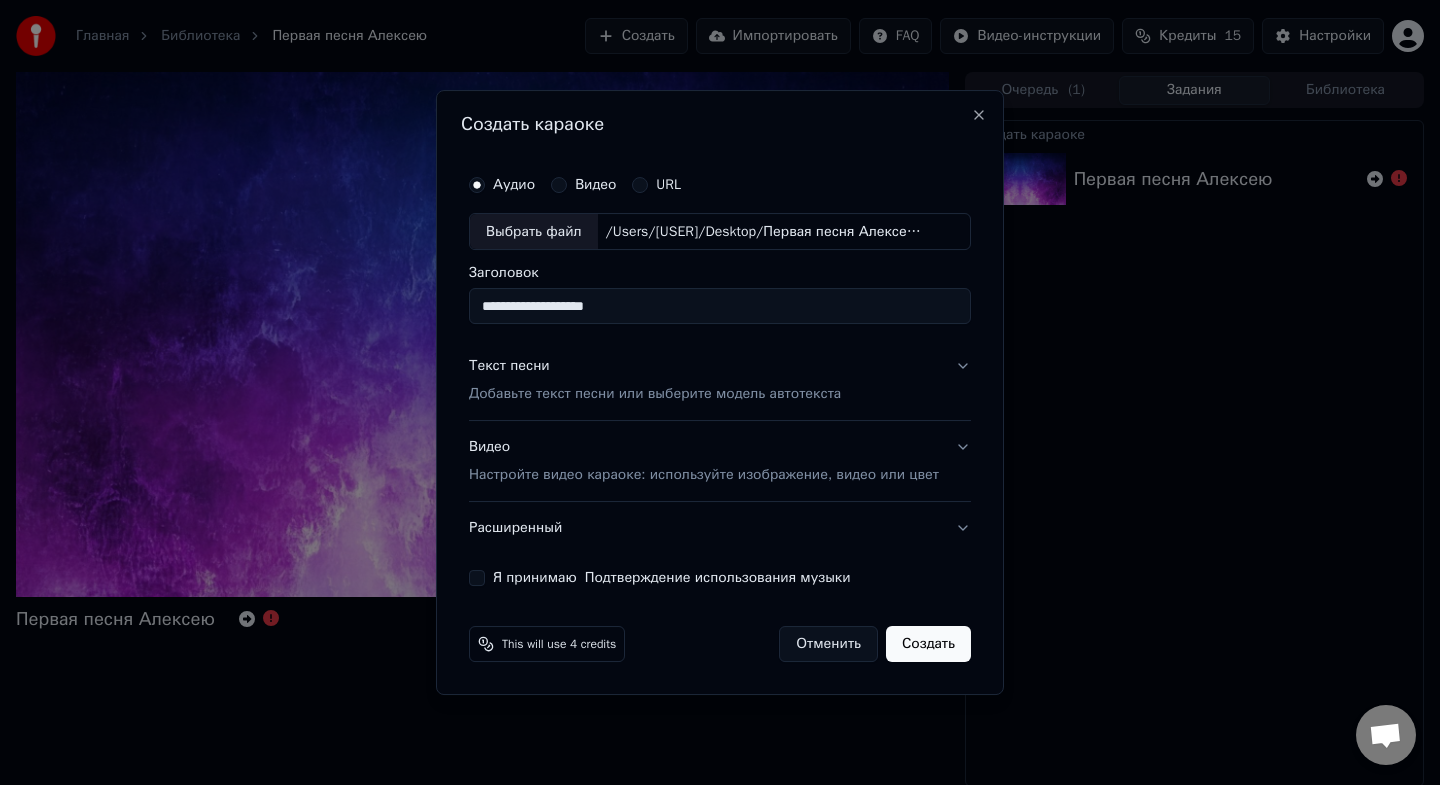 click on "Текст песни Добавьте текст песни или выберите модель автотекста" at bounding box center [655, 381] 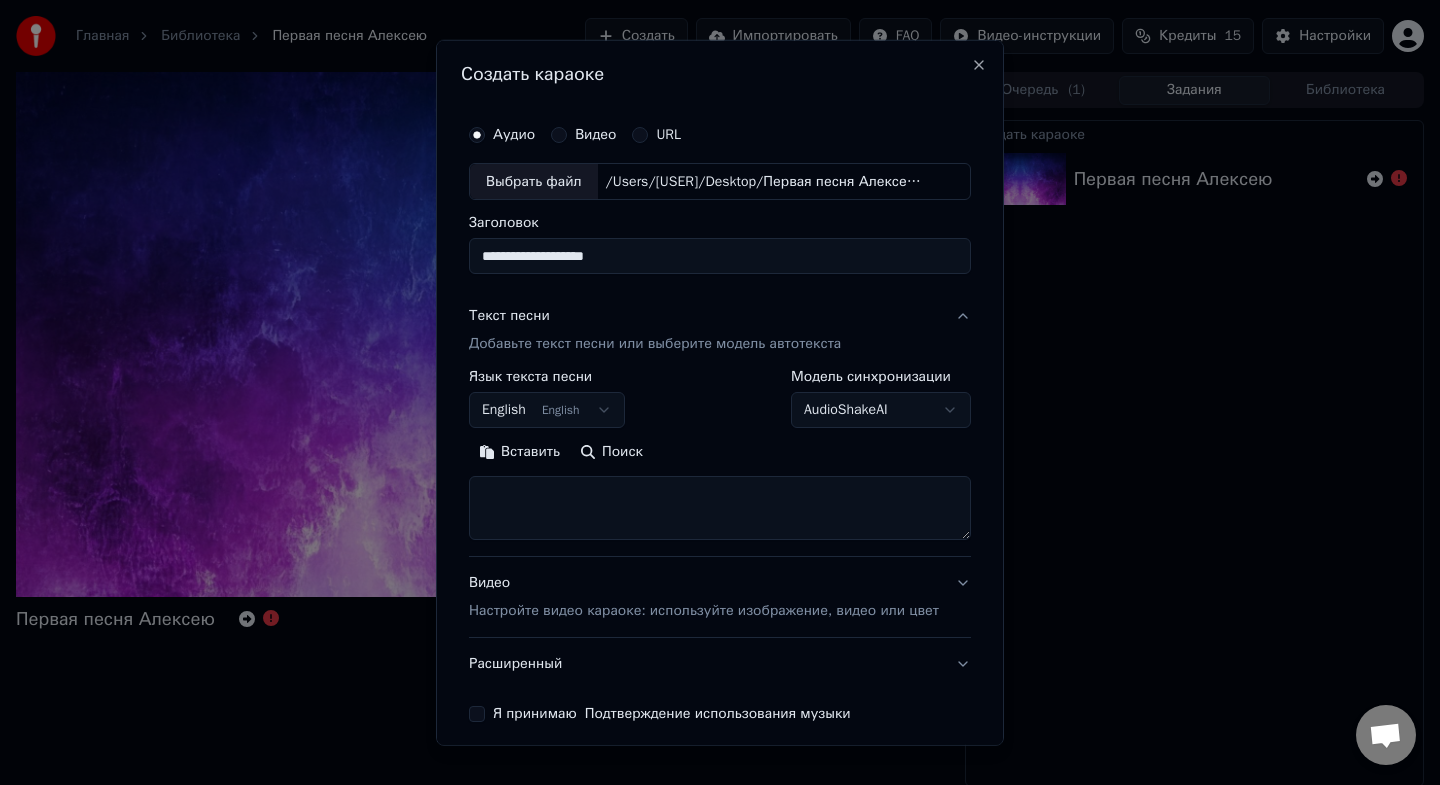 click at bounding box center [720, 508] 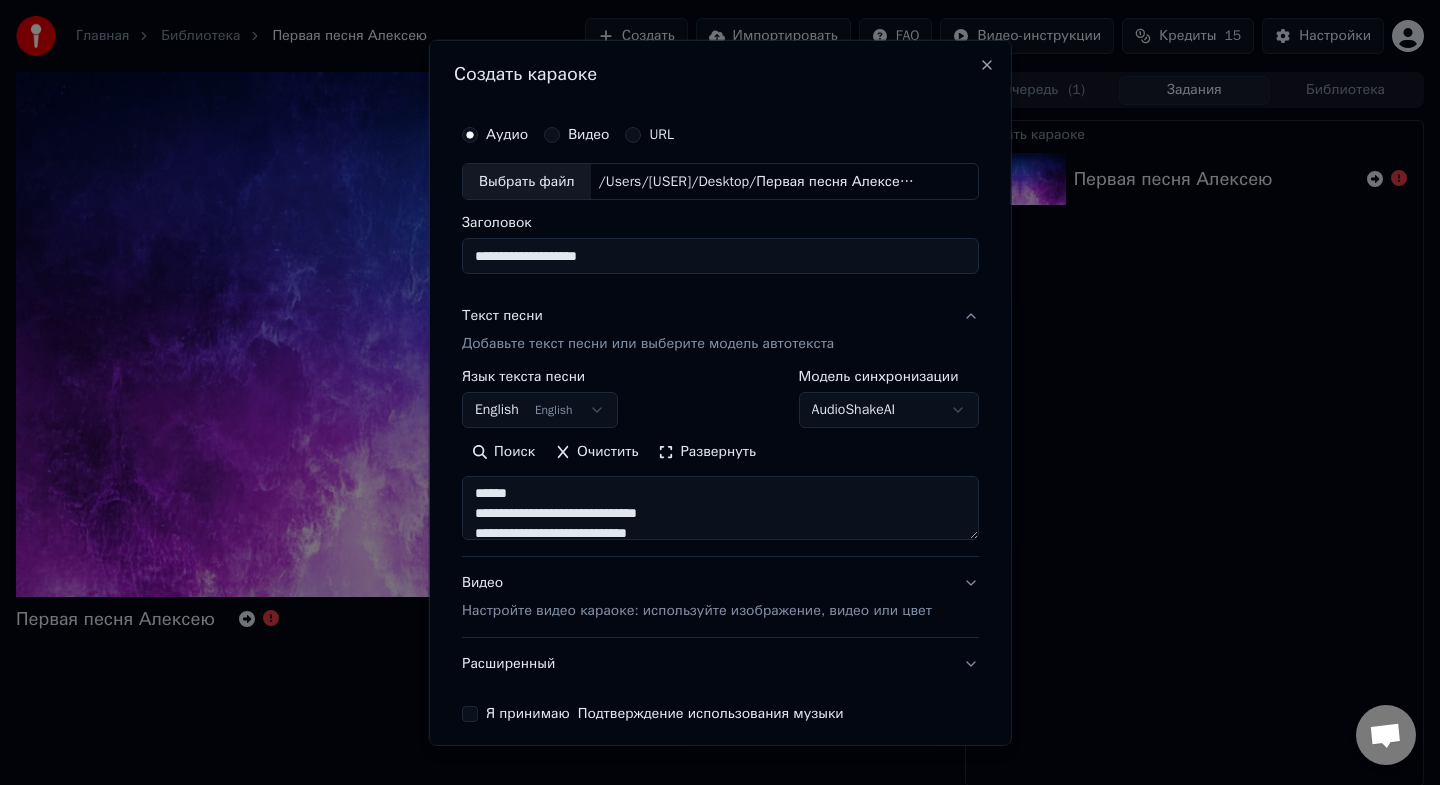 scroll, scrollTop: 0, scrollLeft: 0, axis: both 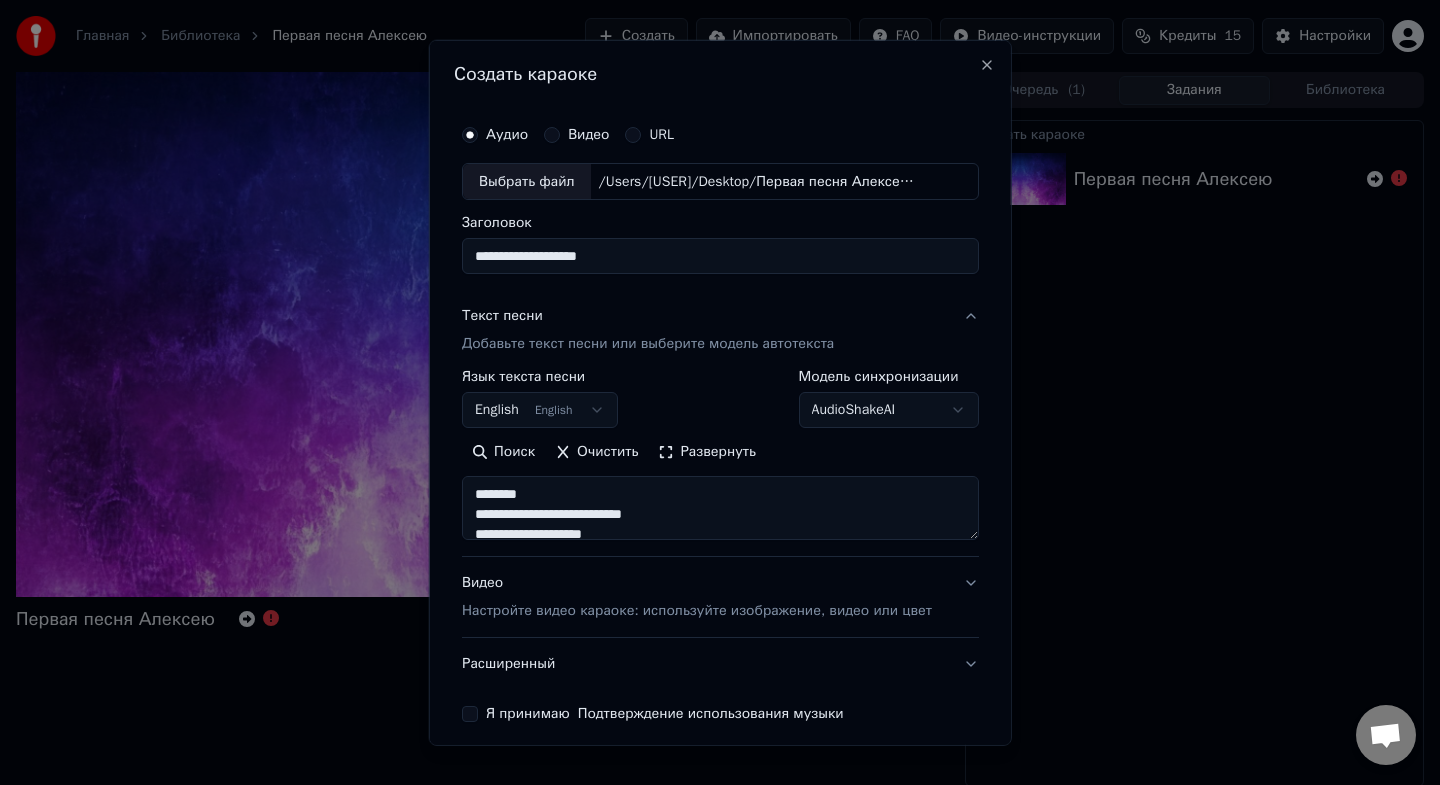 click at bounding box center (720, 508) 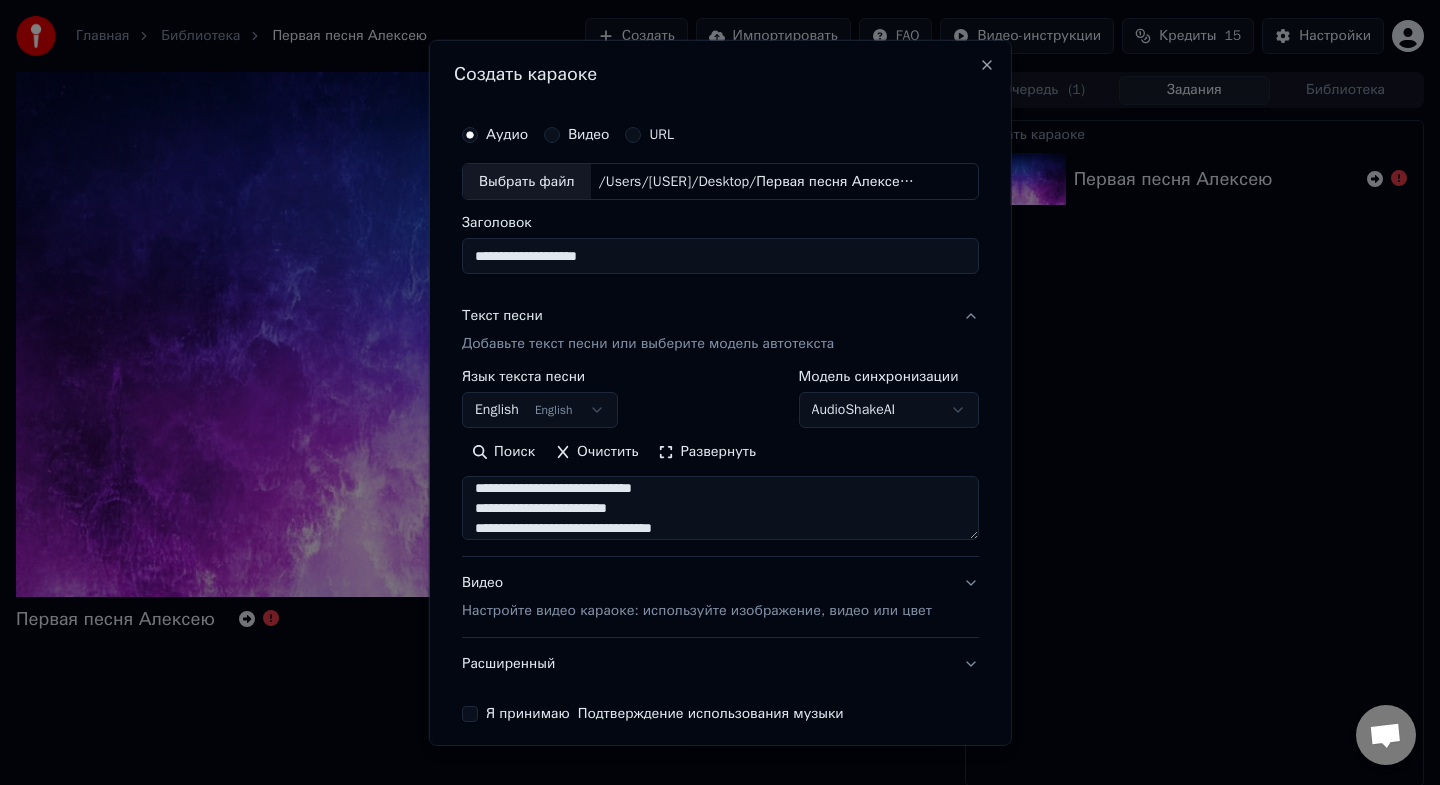 scroll, scrollTop: 594, scrollLeft: 0, axis: vertical 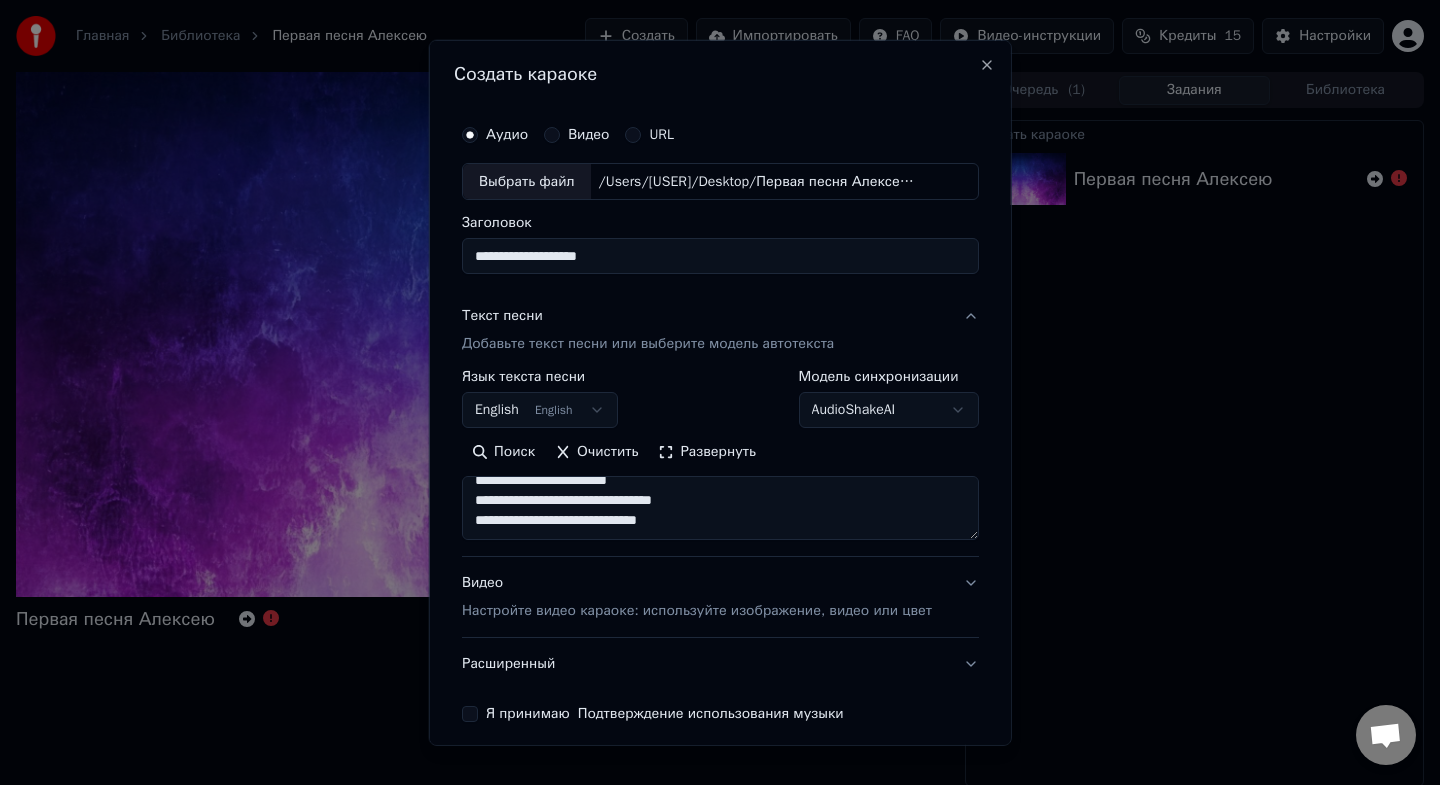 type on "**********" 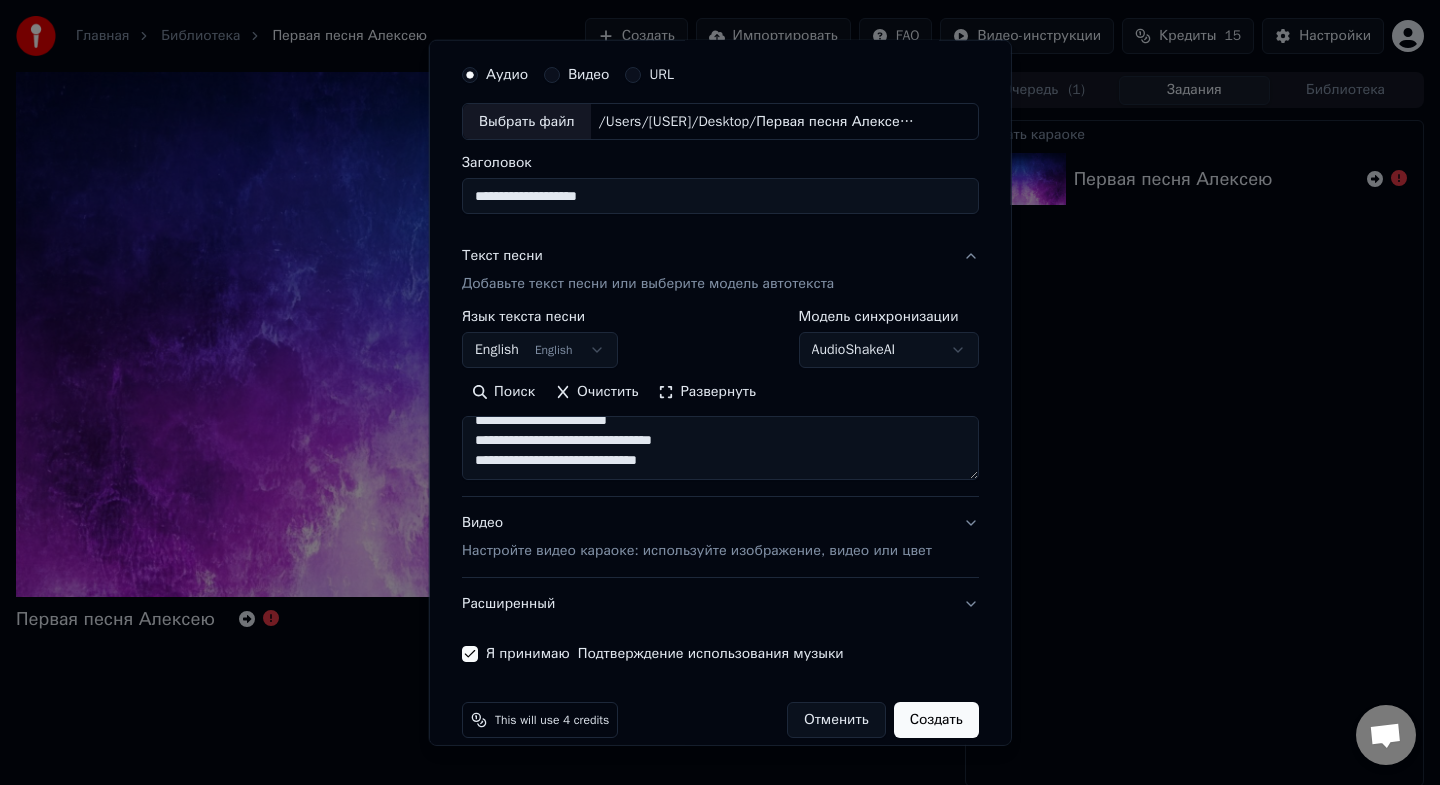 scroll, scrollTop: 85, scrollLeft: 0, axis: vertical 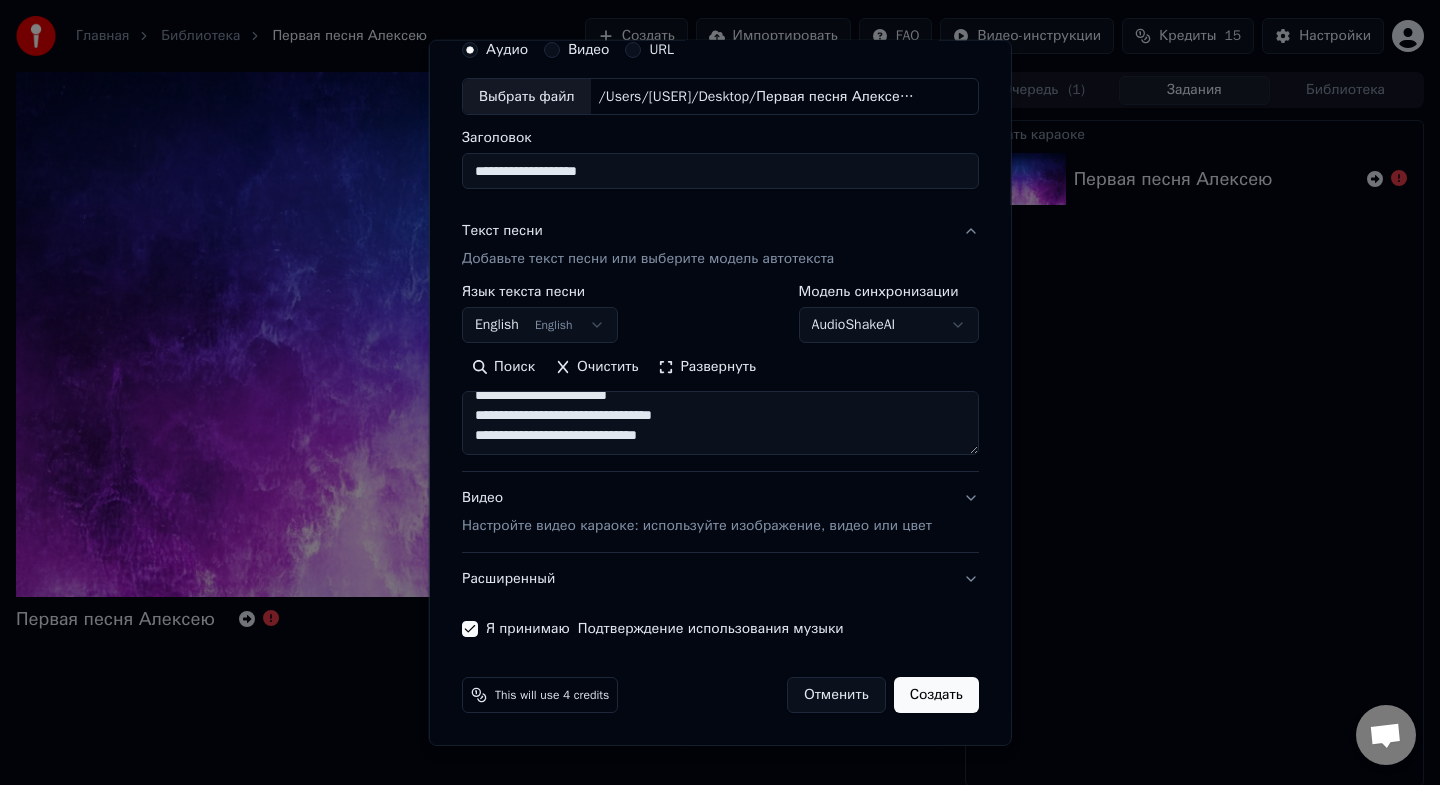 click on "**********" at bounding box center (720, 392) 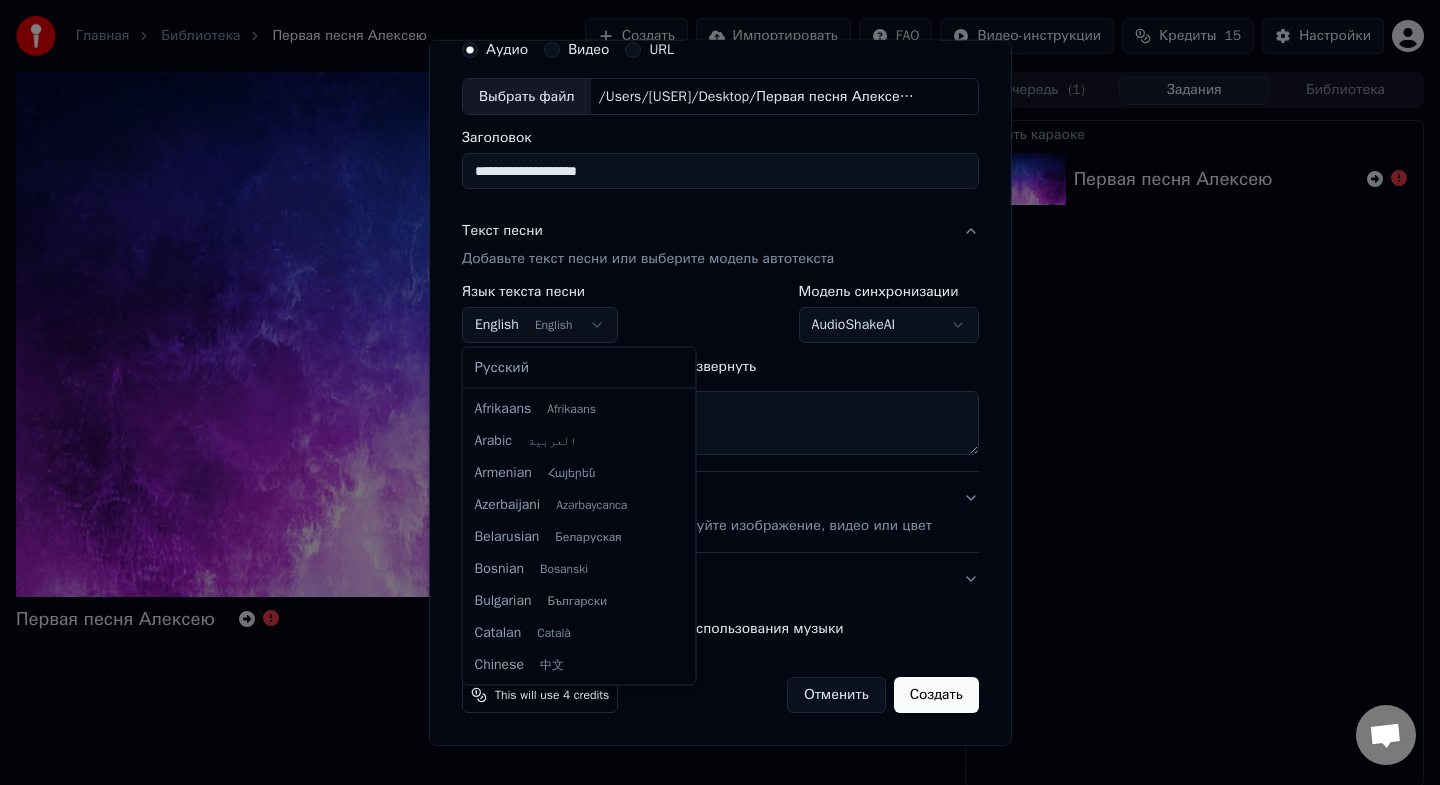 scroll, scrollTop: 160, scrollLeft: 0, axis: vertical 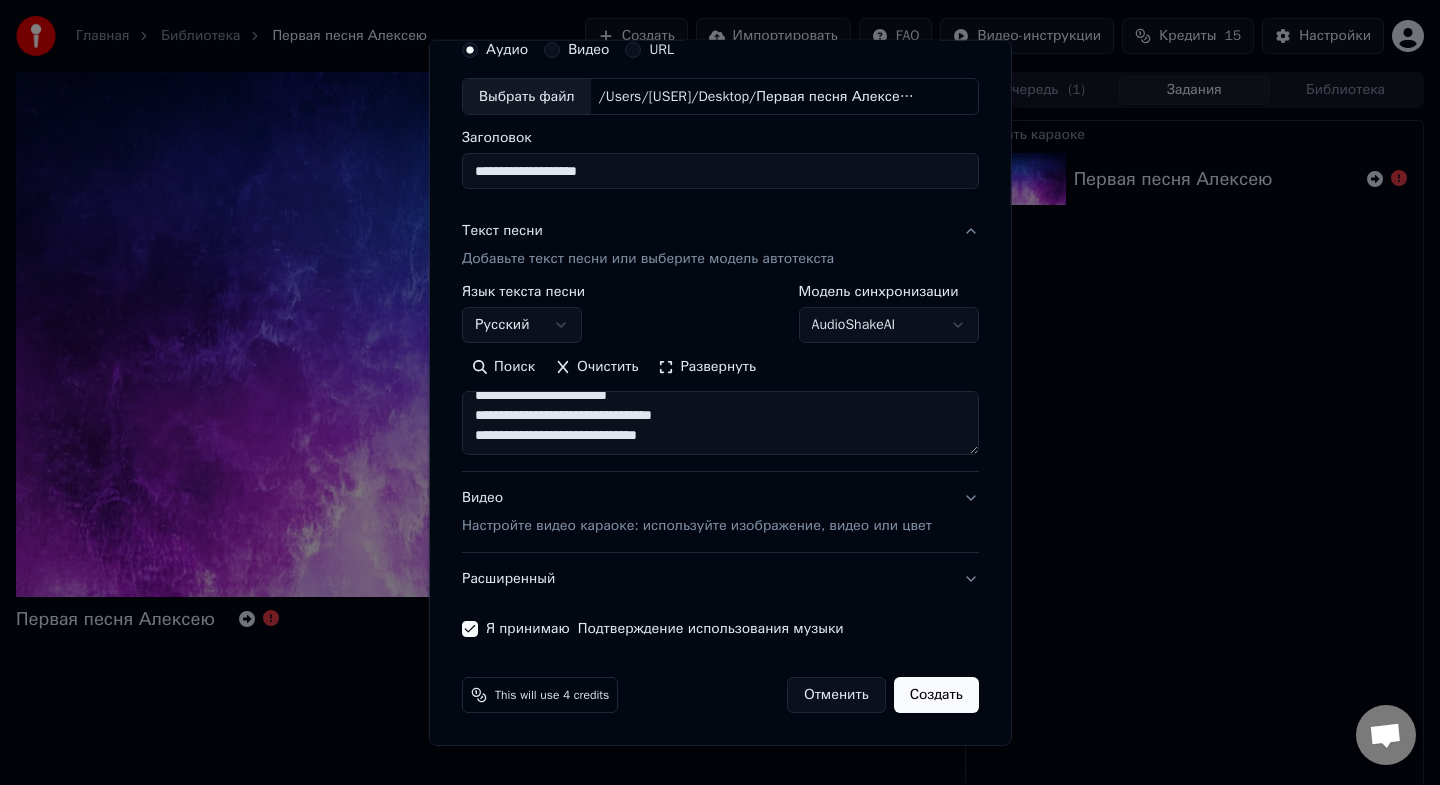 click on "Видео Настройте видео караоке: используйте изображение, видео или цвет" at bounding box center (697, 512) 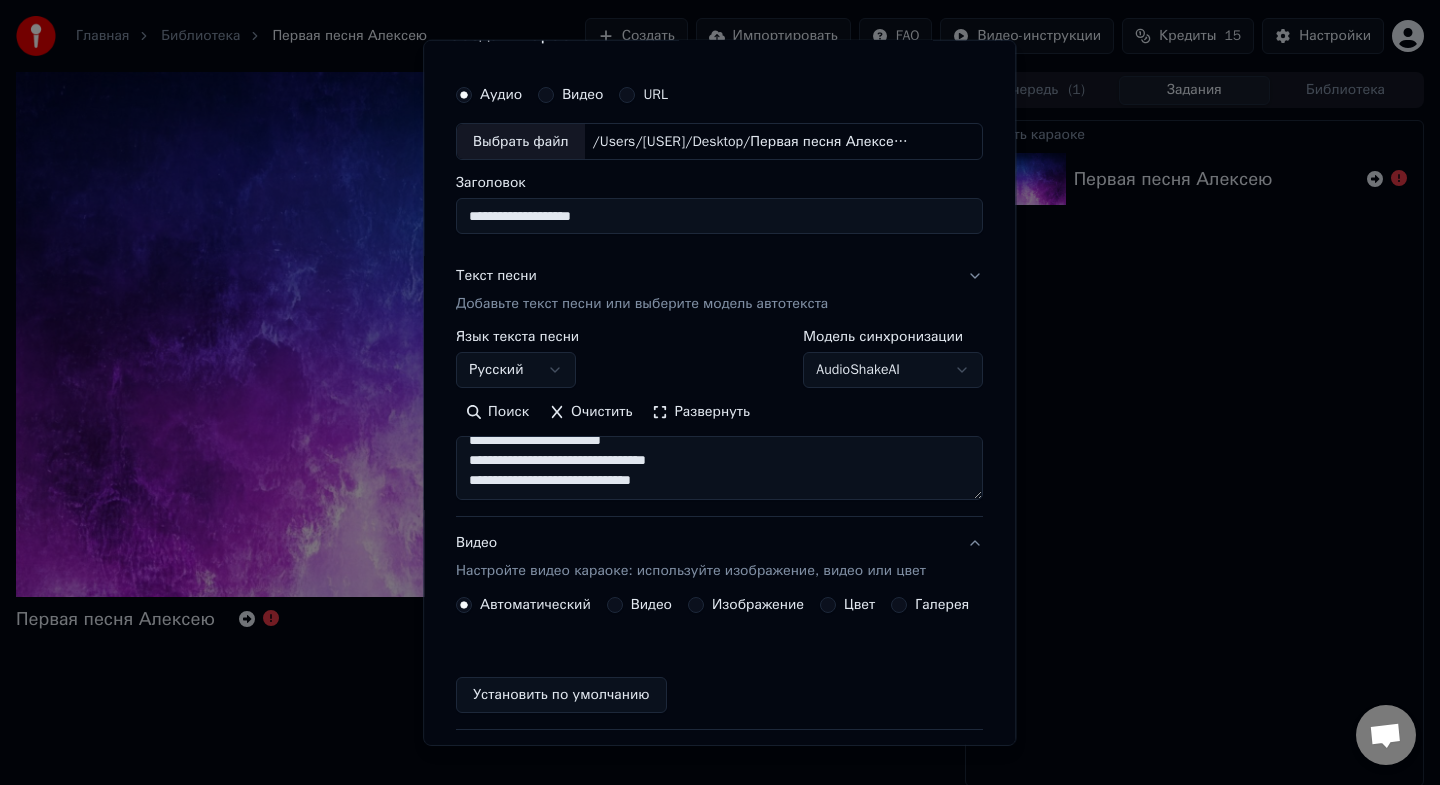 scroll, scrollTop: 31, scrollLeft: 0, axis: vertical 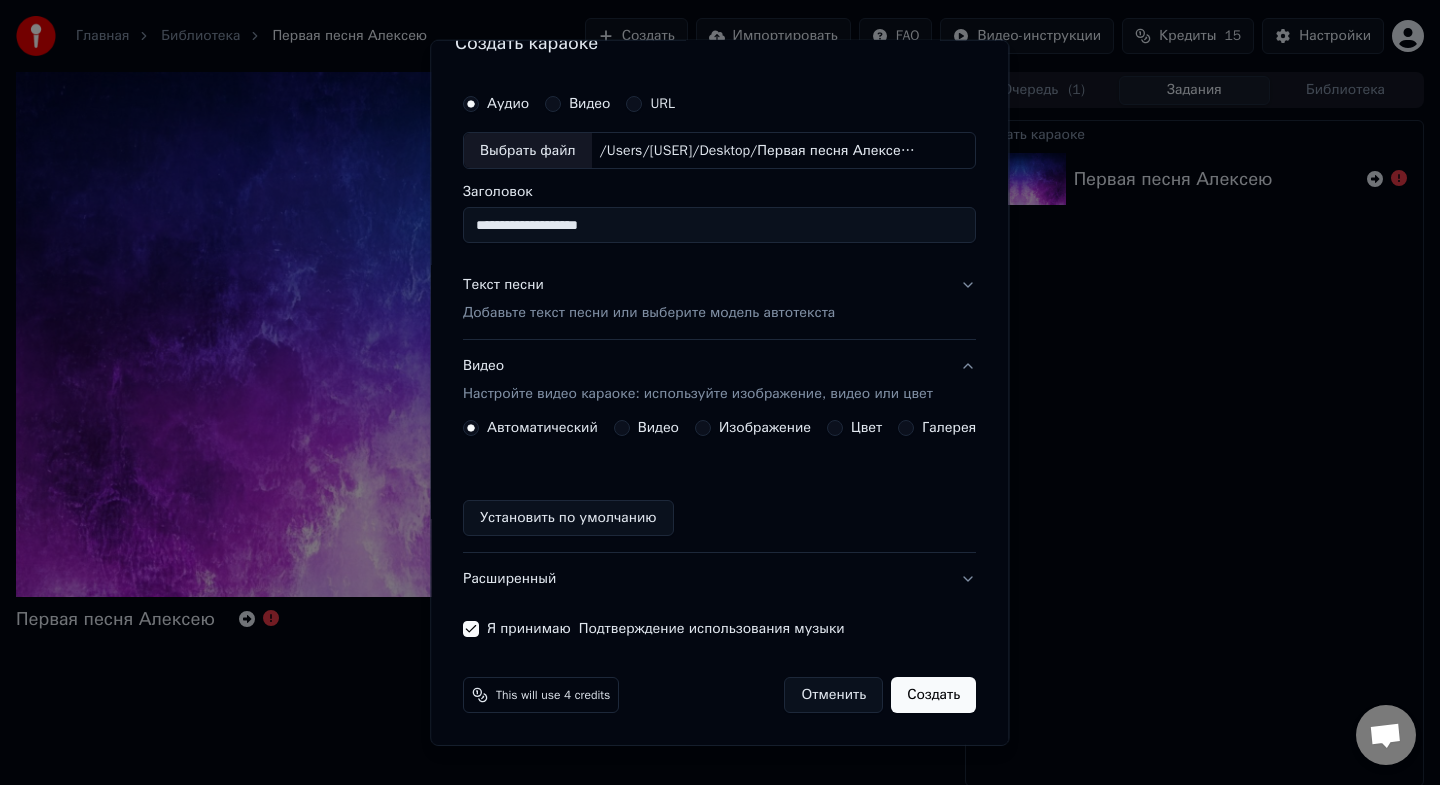 click on "Создать" at bounding box center (934, 695) 